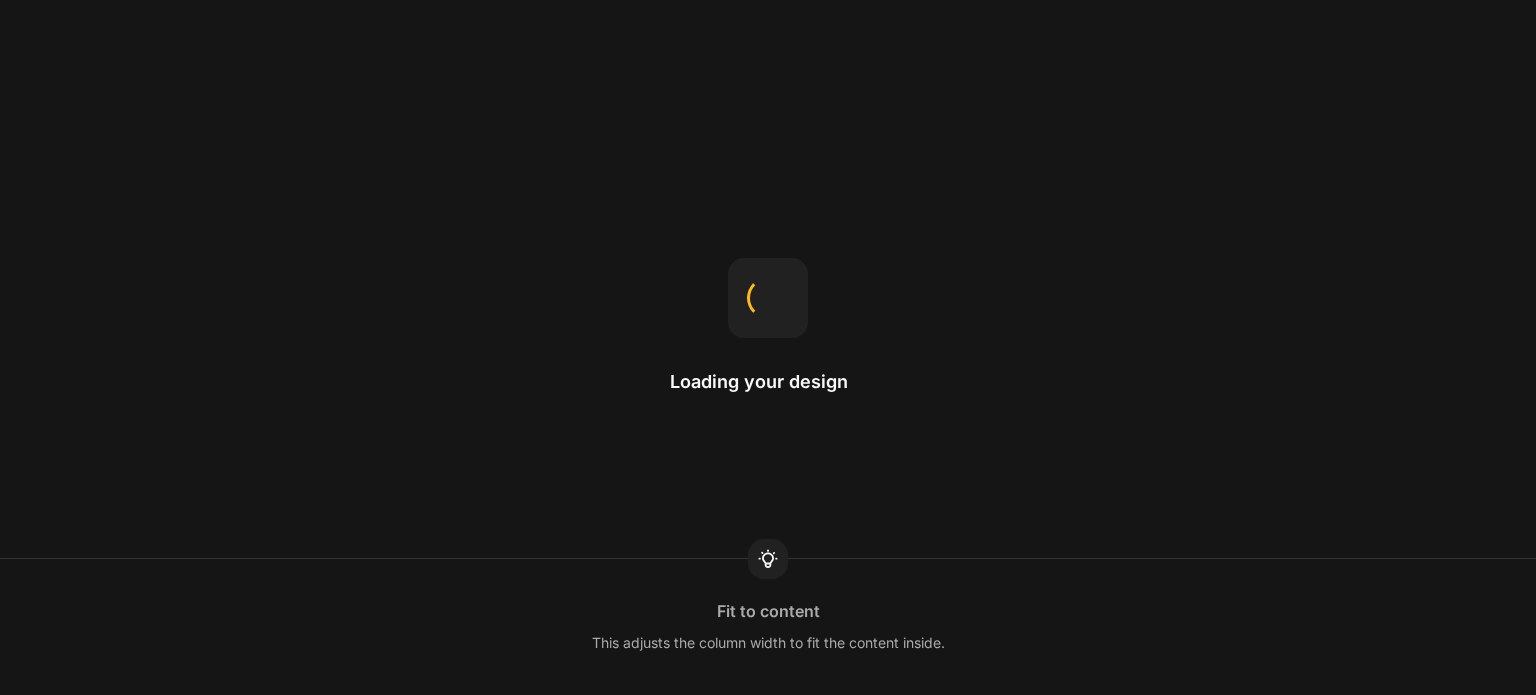 scroll, scrollTop: 0, scrollLeft: 0, axis: both 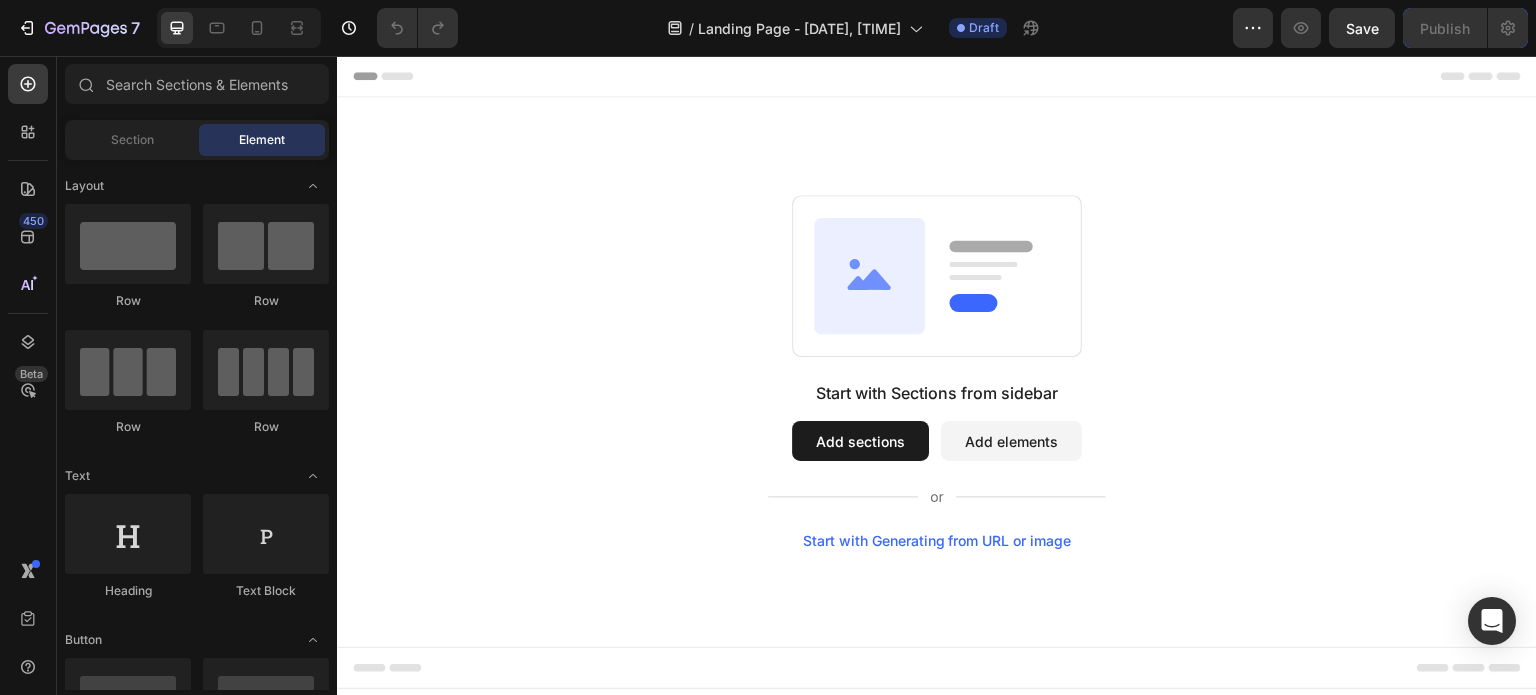 click on "Start with Generating from URL or image" at bounding box center [937, 541] 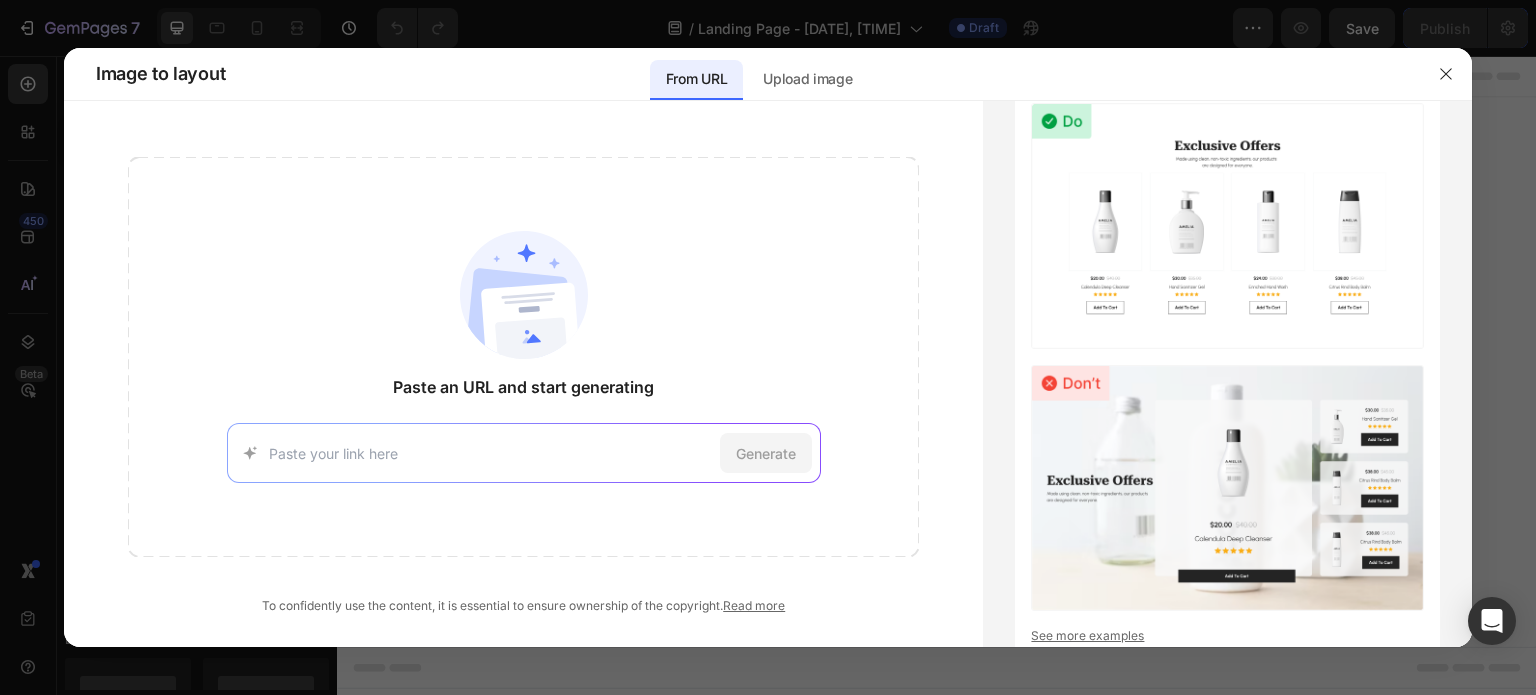 click at bounding box center [490, 453] 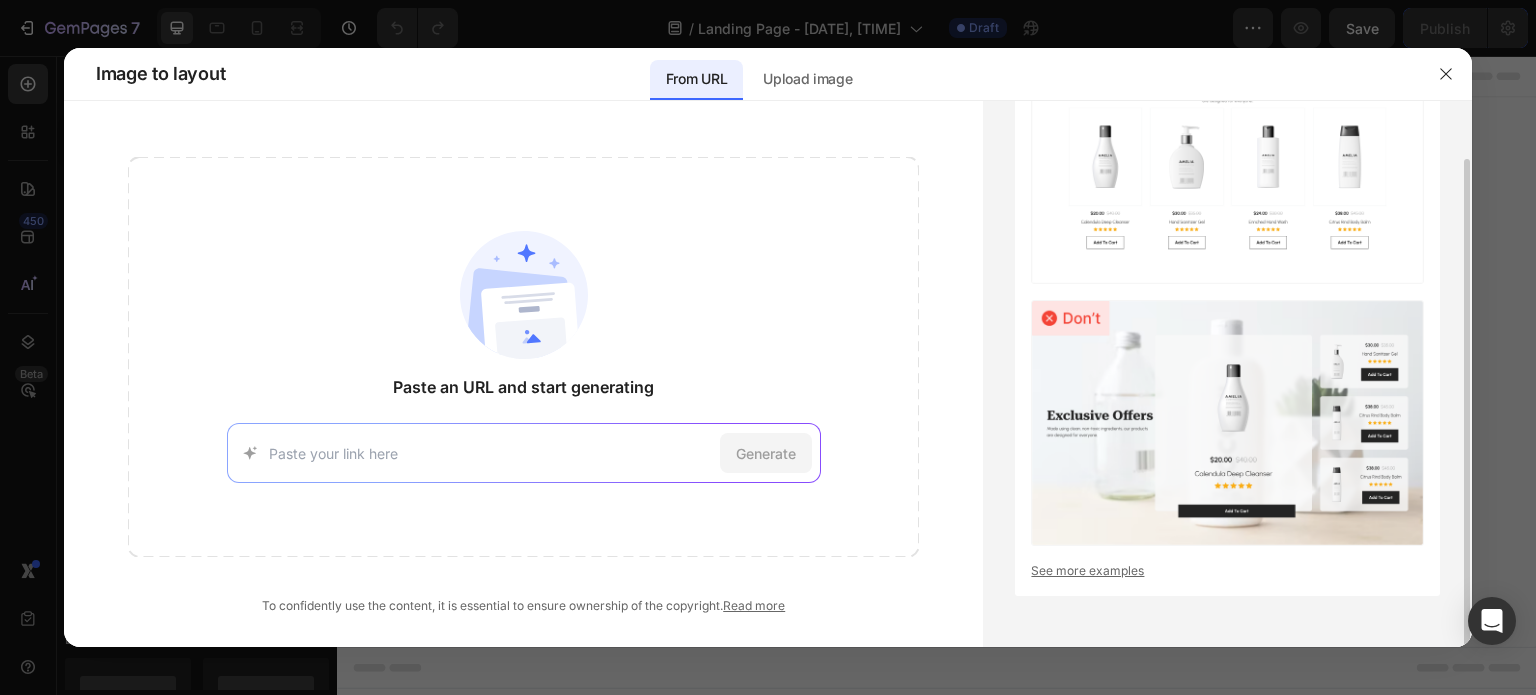 scroll, scrollTop: 0, scrollLeft: 0, axis: both 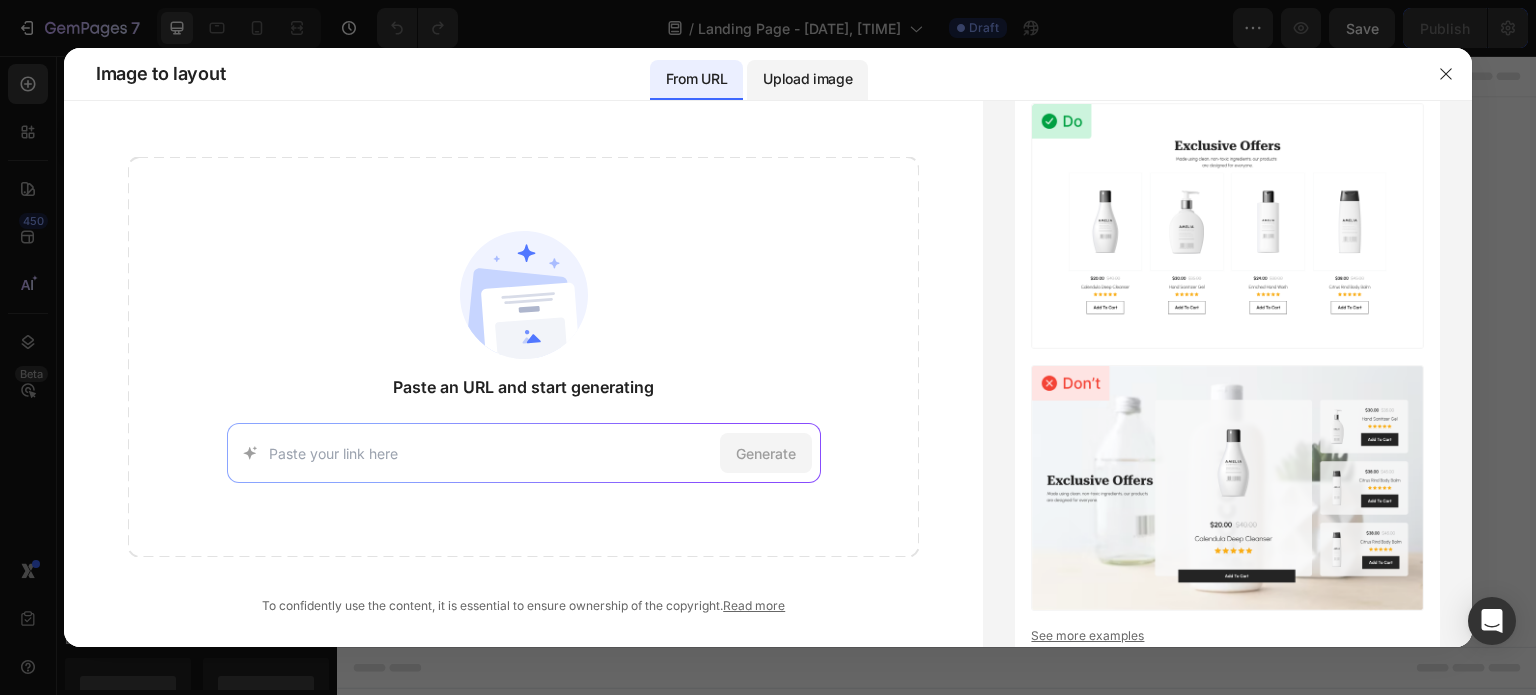 click on "Upload image" at bounding box center (807, 79) 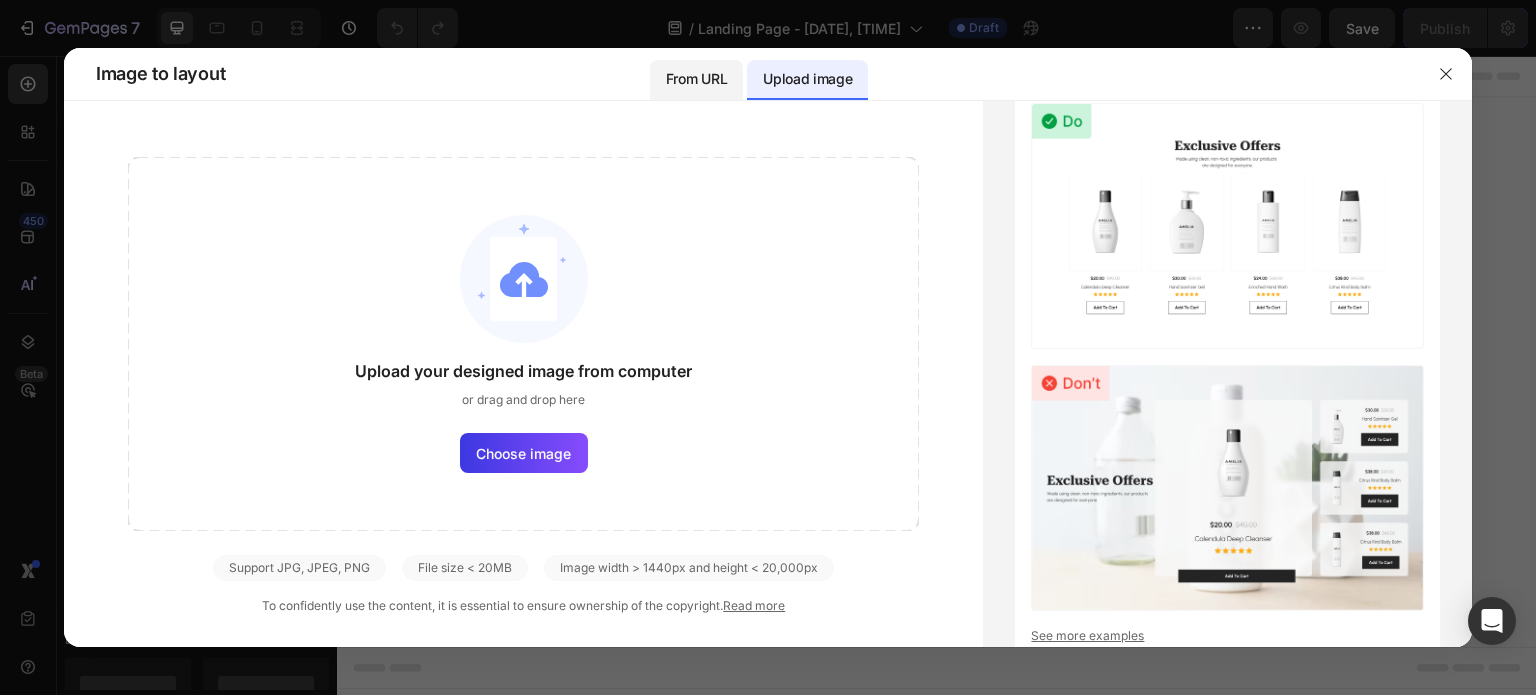 click on "From URL" at bounding box center [696, 79] 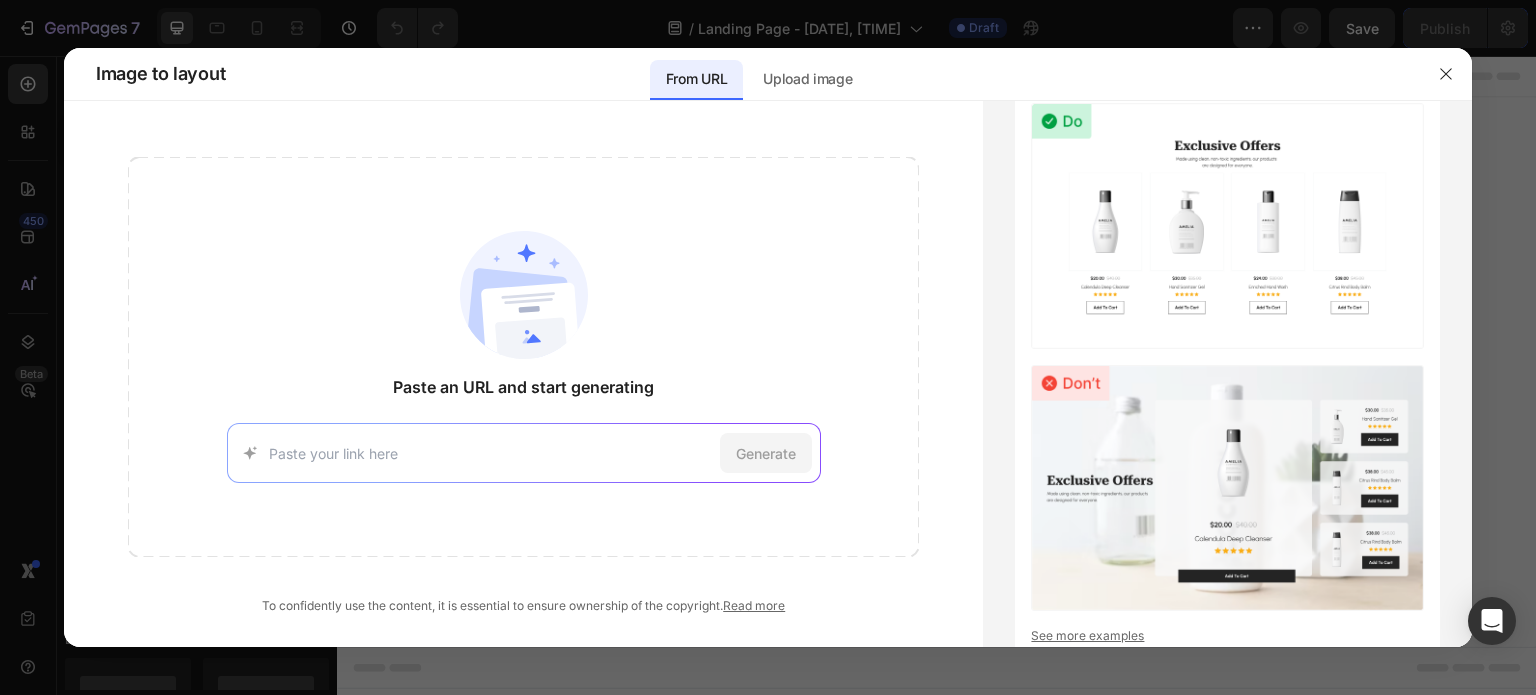 click on "Generate" at bounding box center [524, 453] 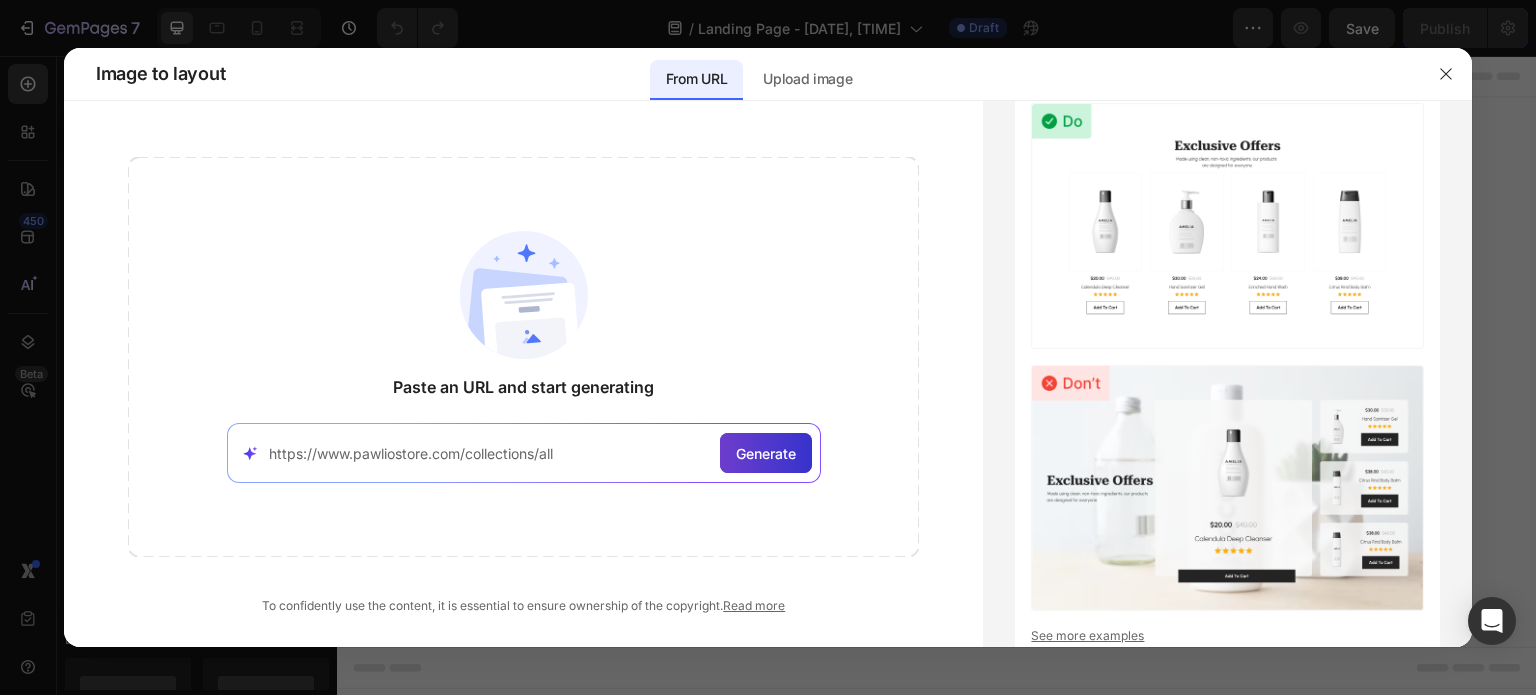 type on "https://www.pawliostore.com/collections/all" 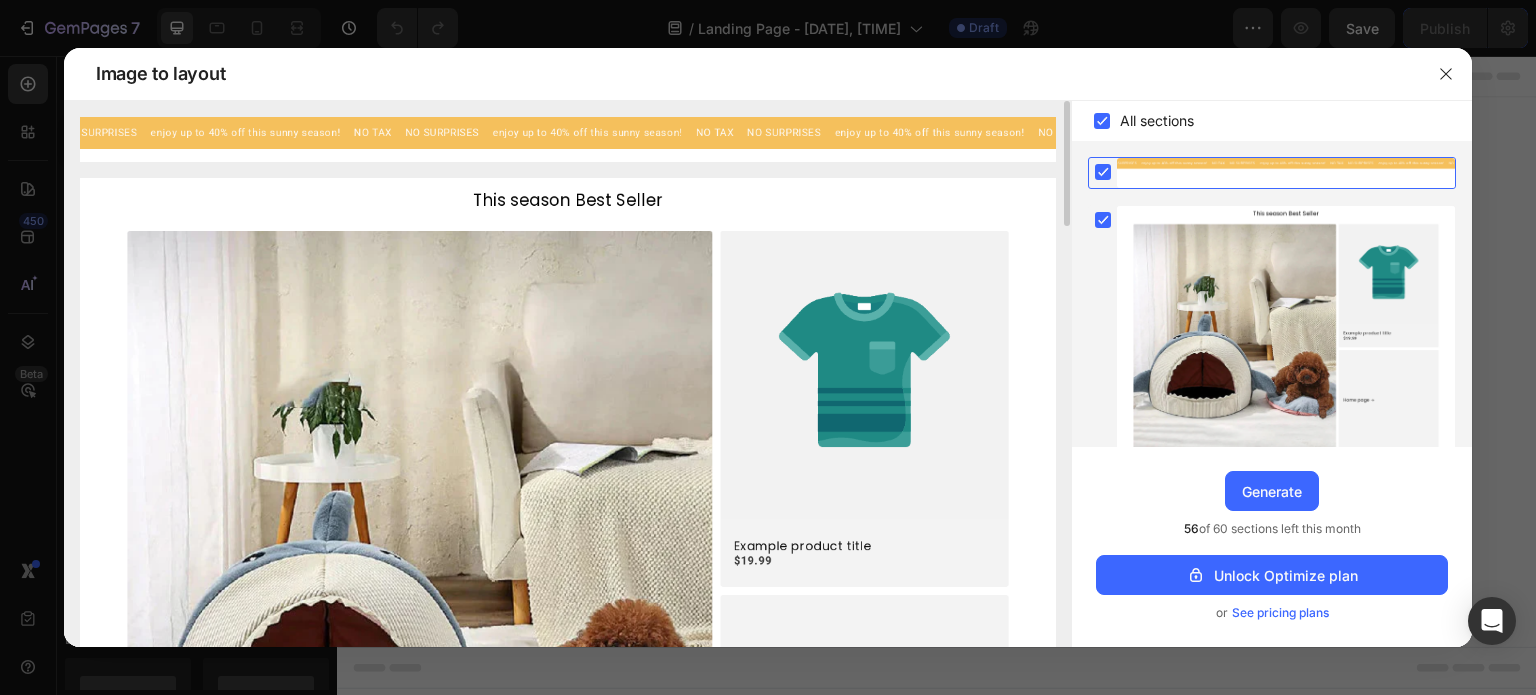 scroll, scrollTop: 400, scrollLeft: 0, axis: vertical 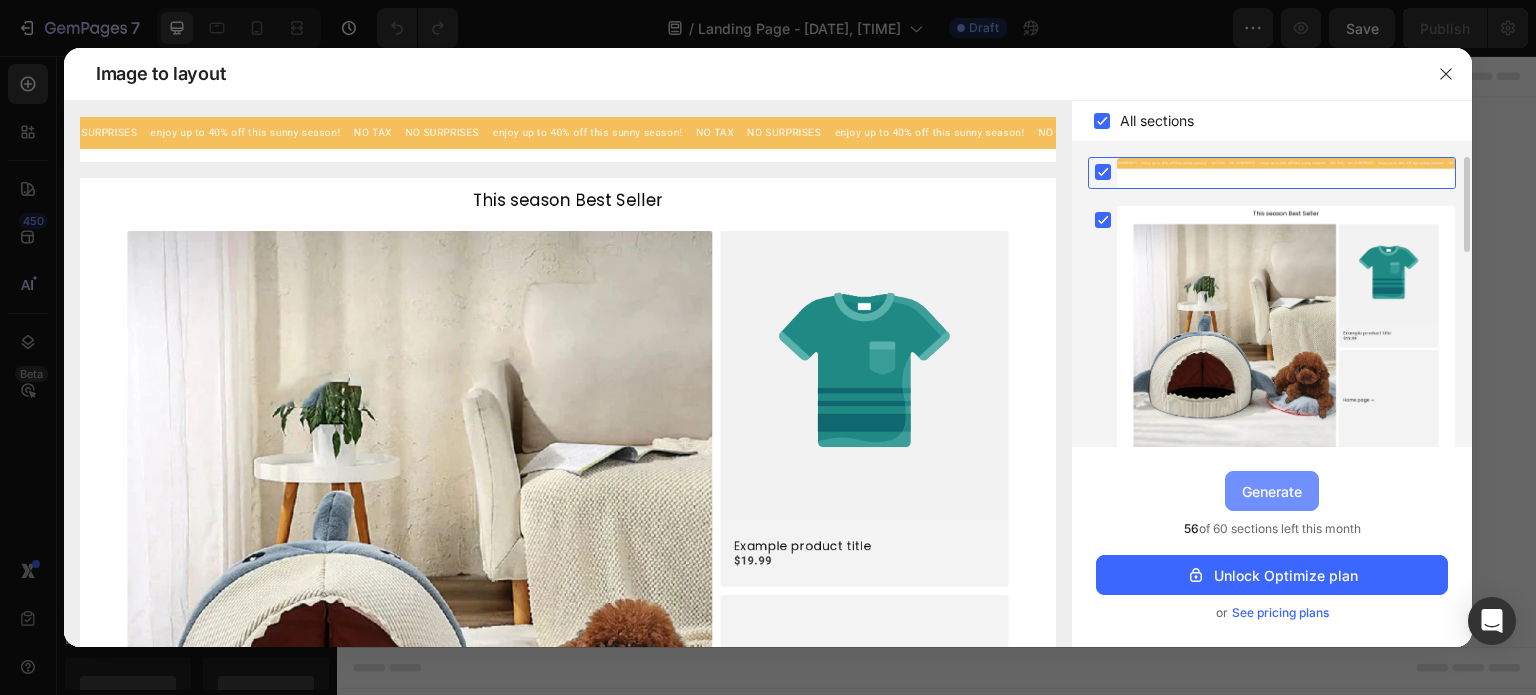 click on "Generate" at bounding box center (1272, 491) 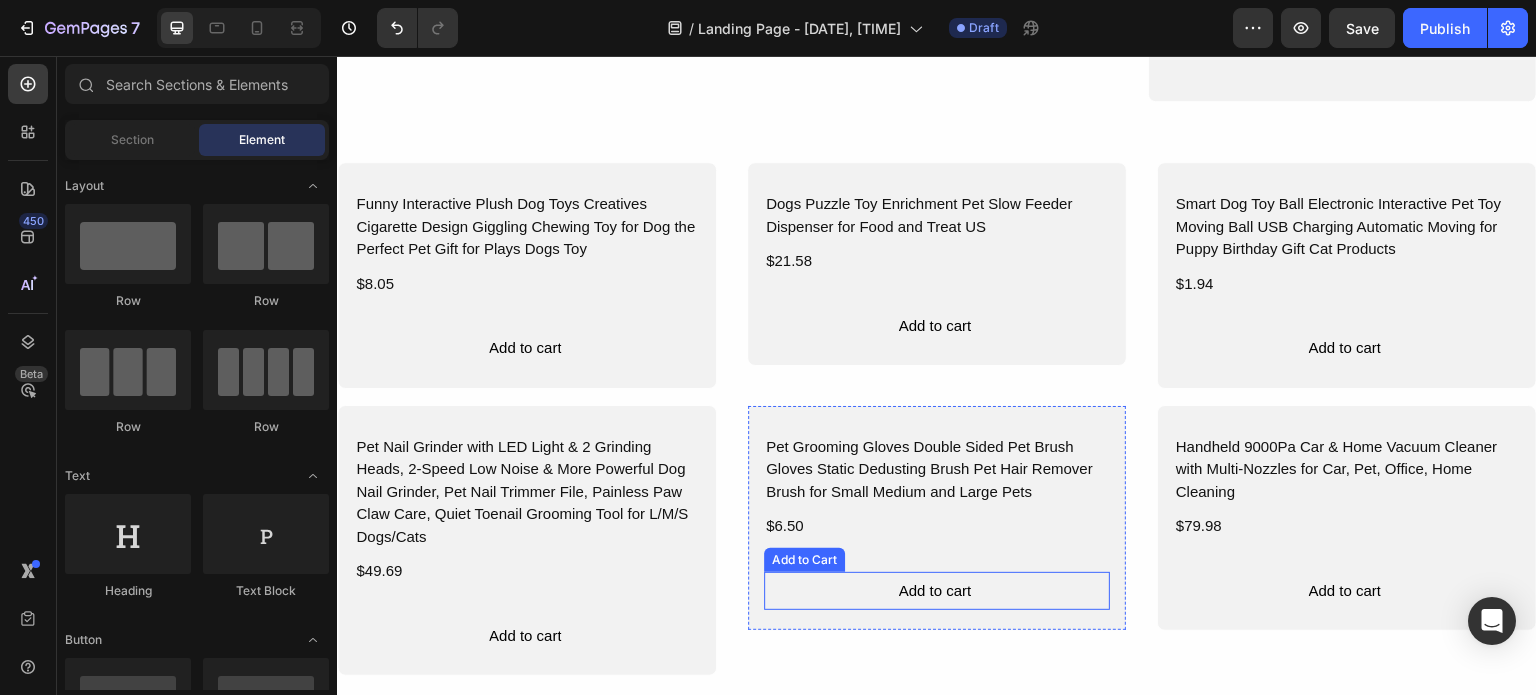 scroll, scrollTop: 1323, scrollLeft: 0, axis: vertical 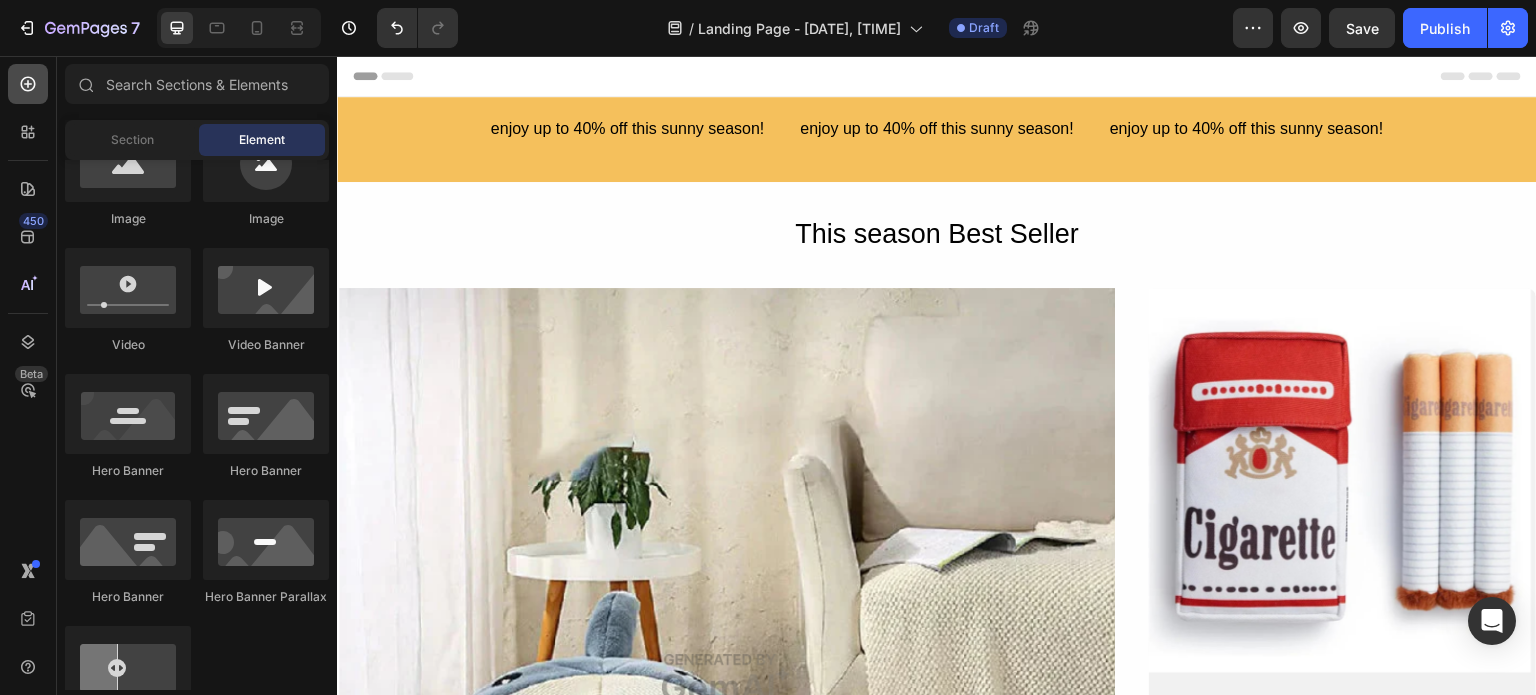 click 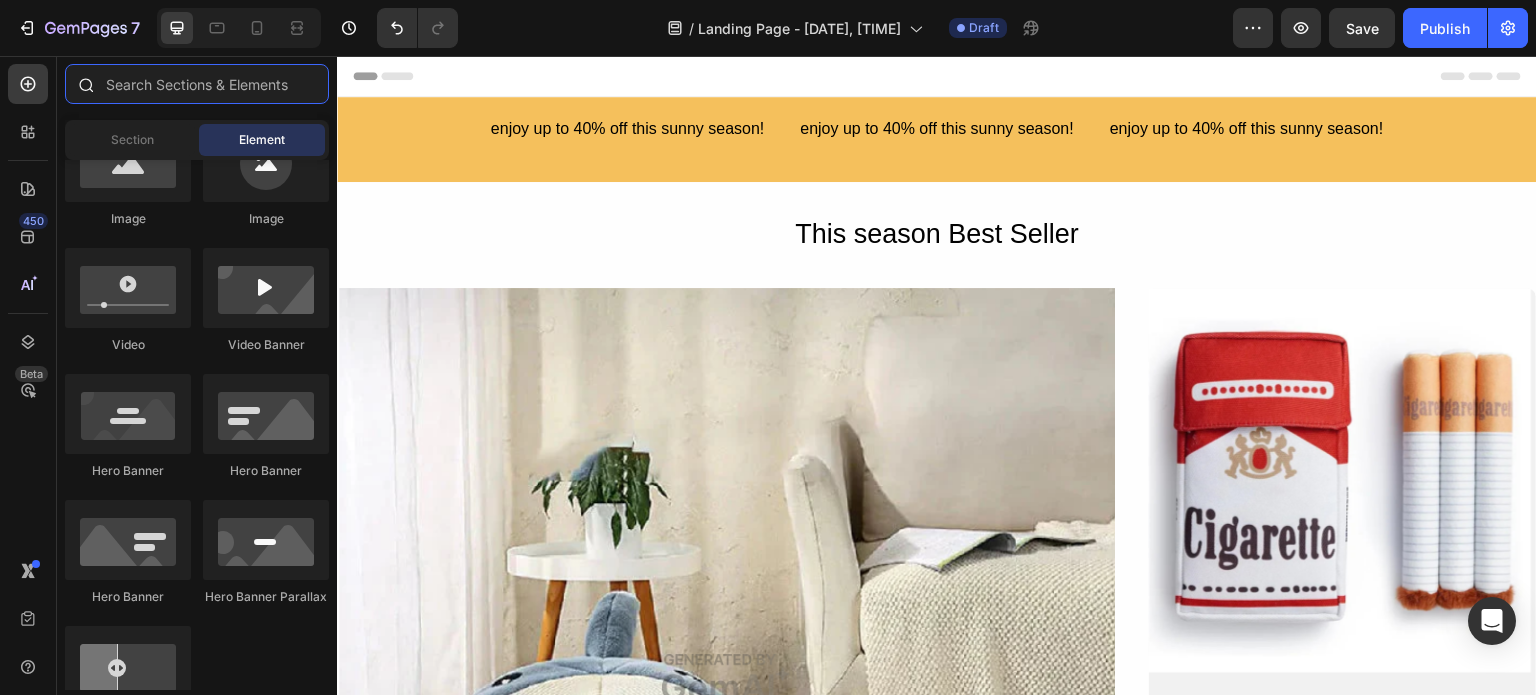 click at bounding box center [197, 84] 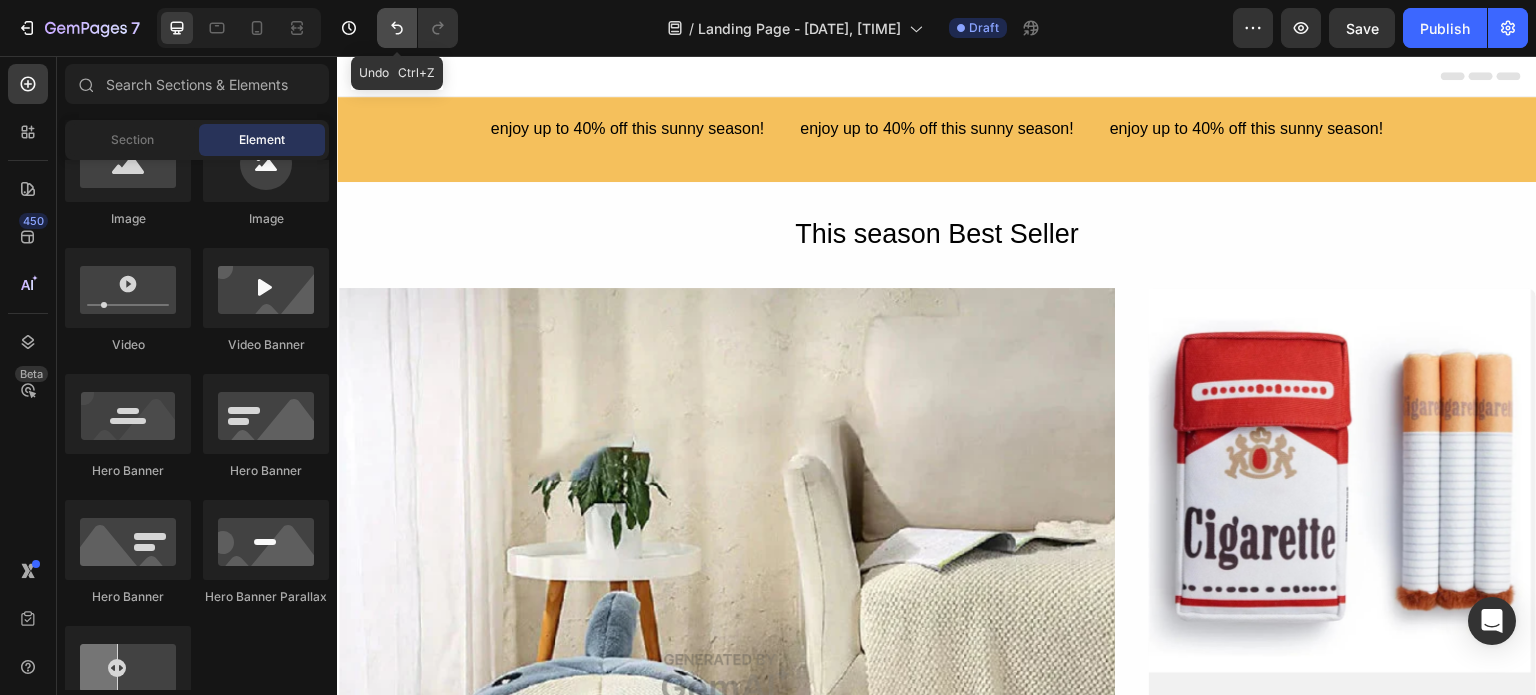 click 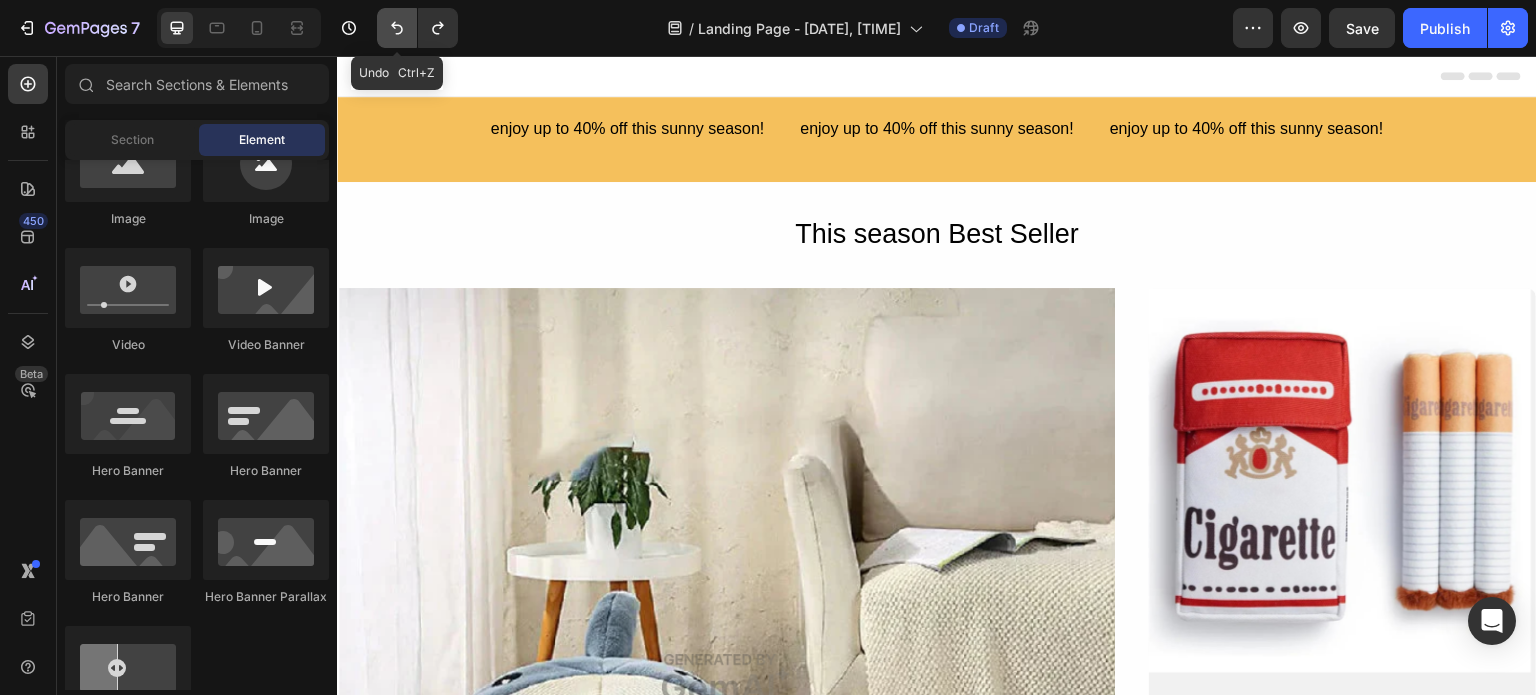 click 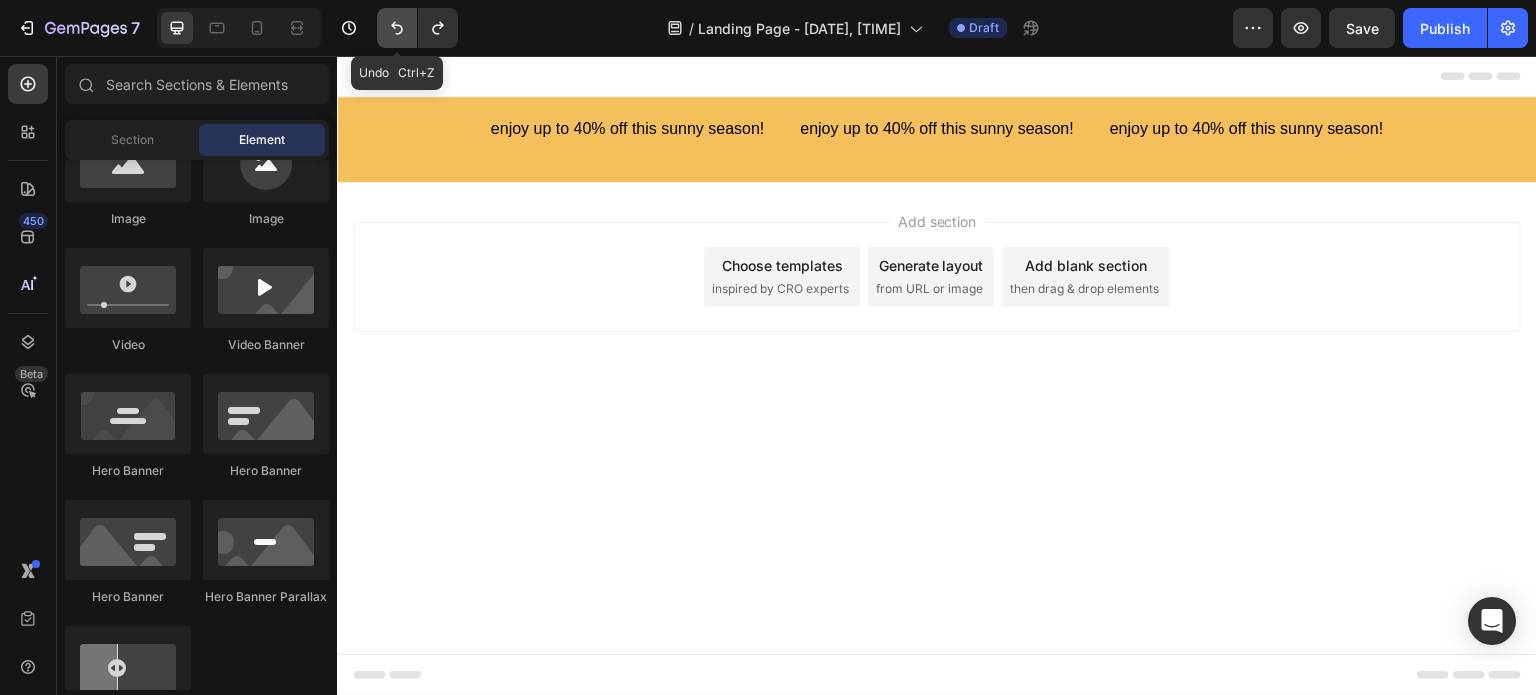 click 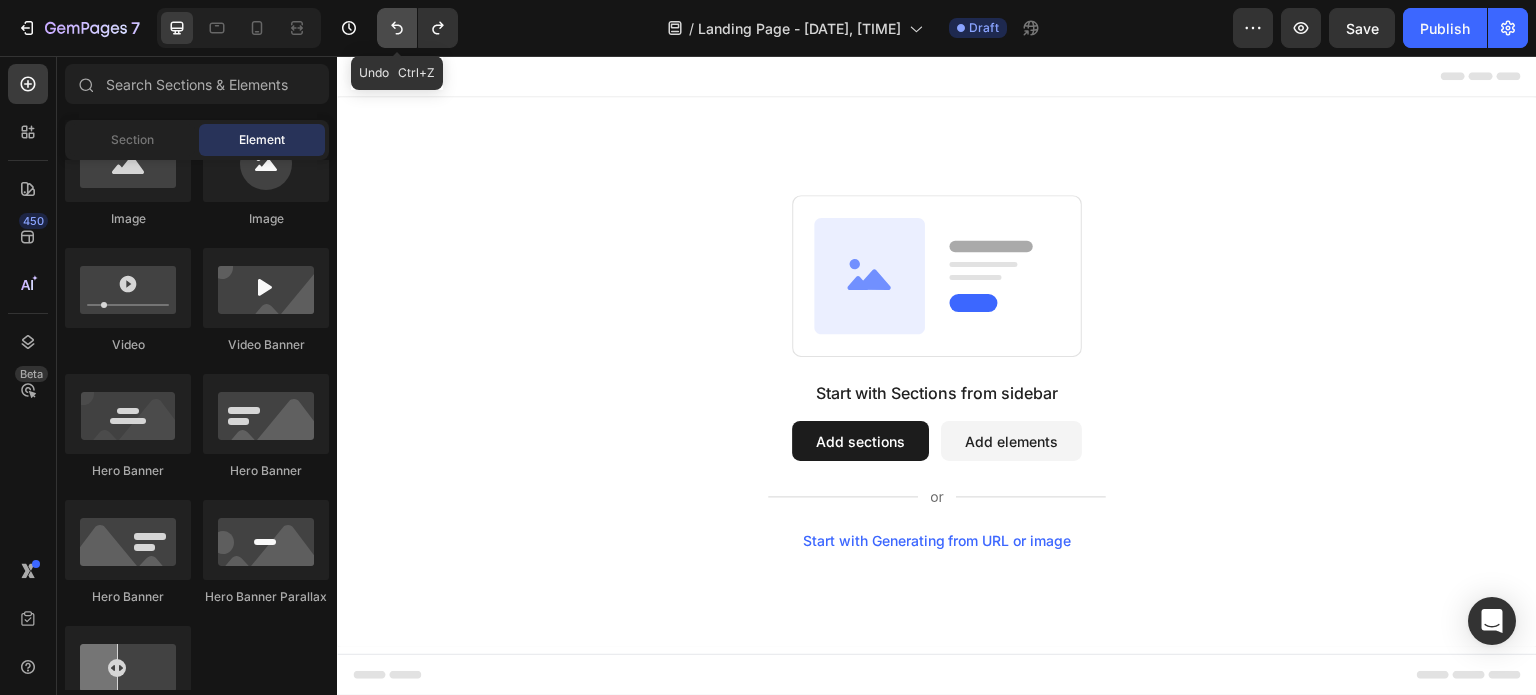 click 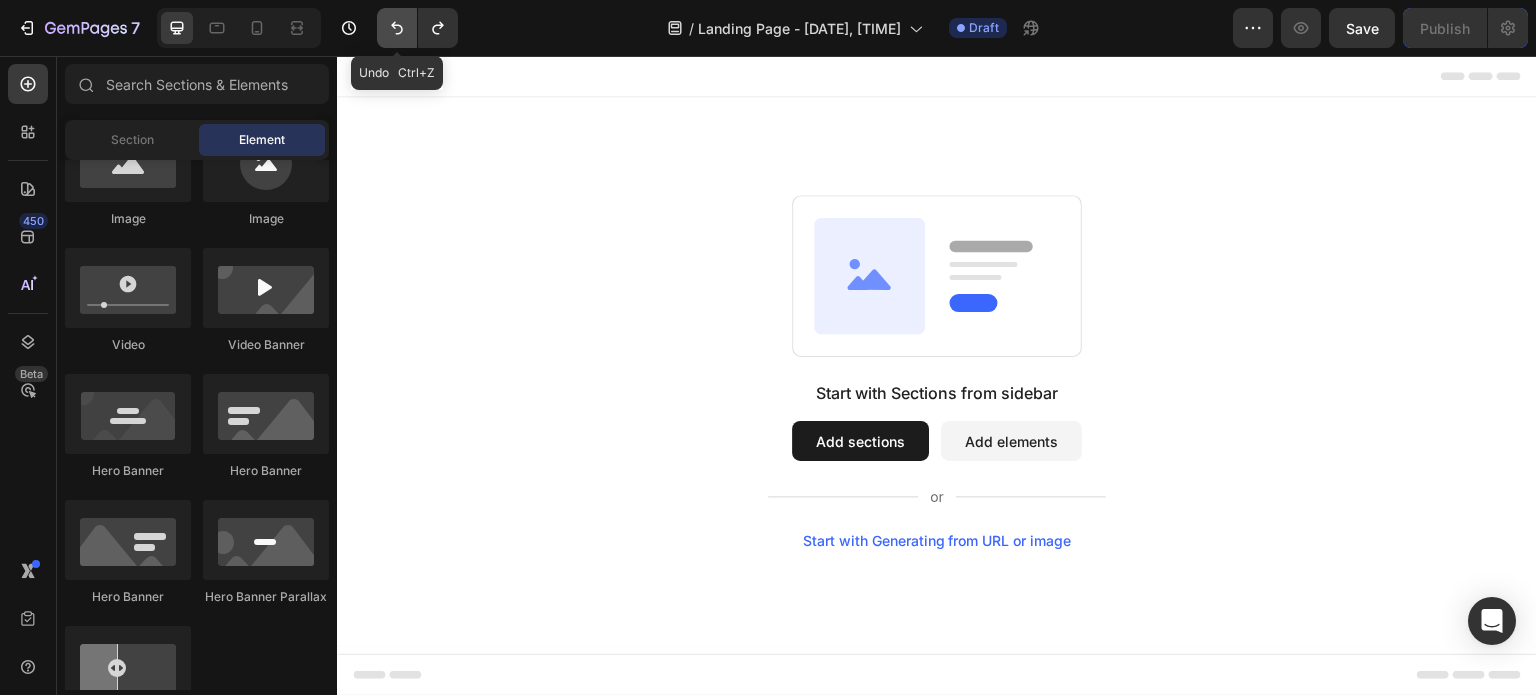 click 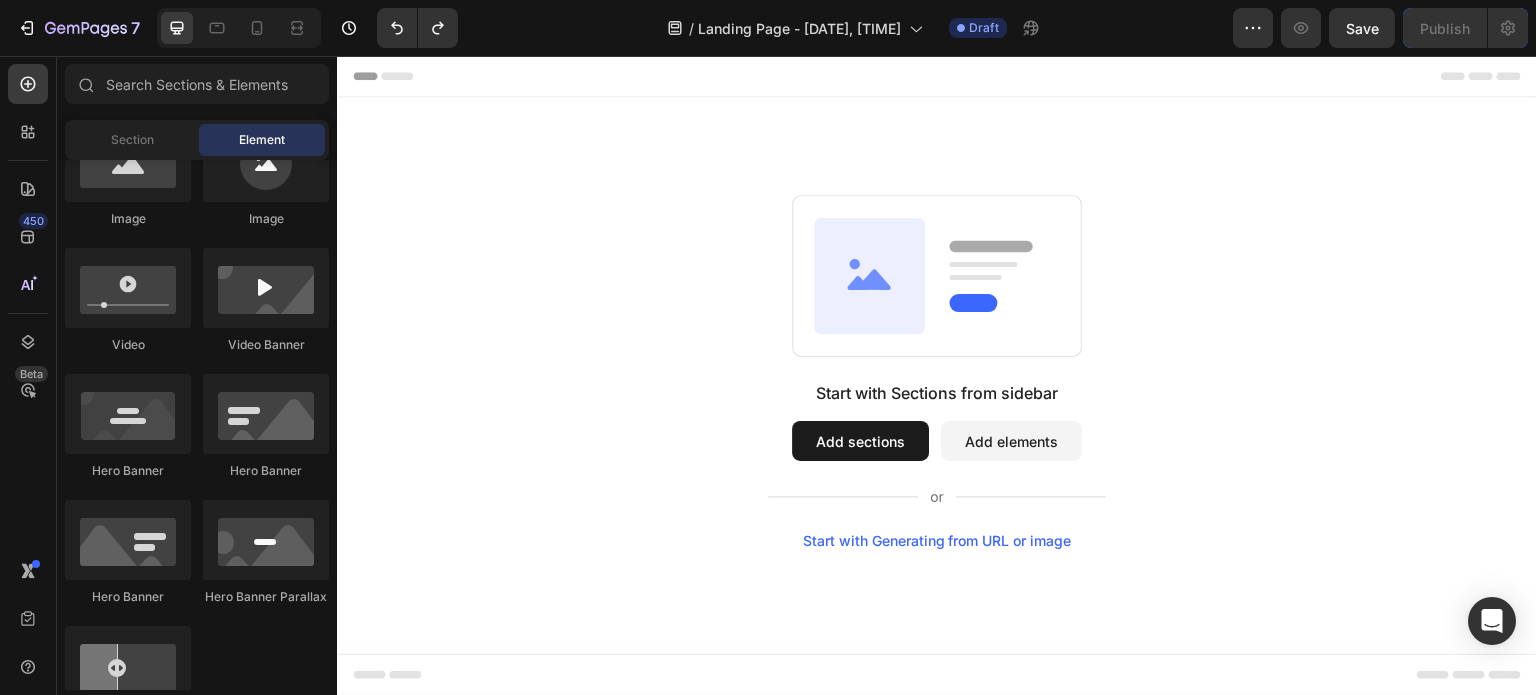 click on "Start with Generating from URL or image" at bounding box center (937, 541) 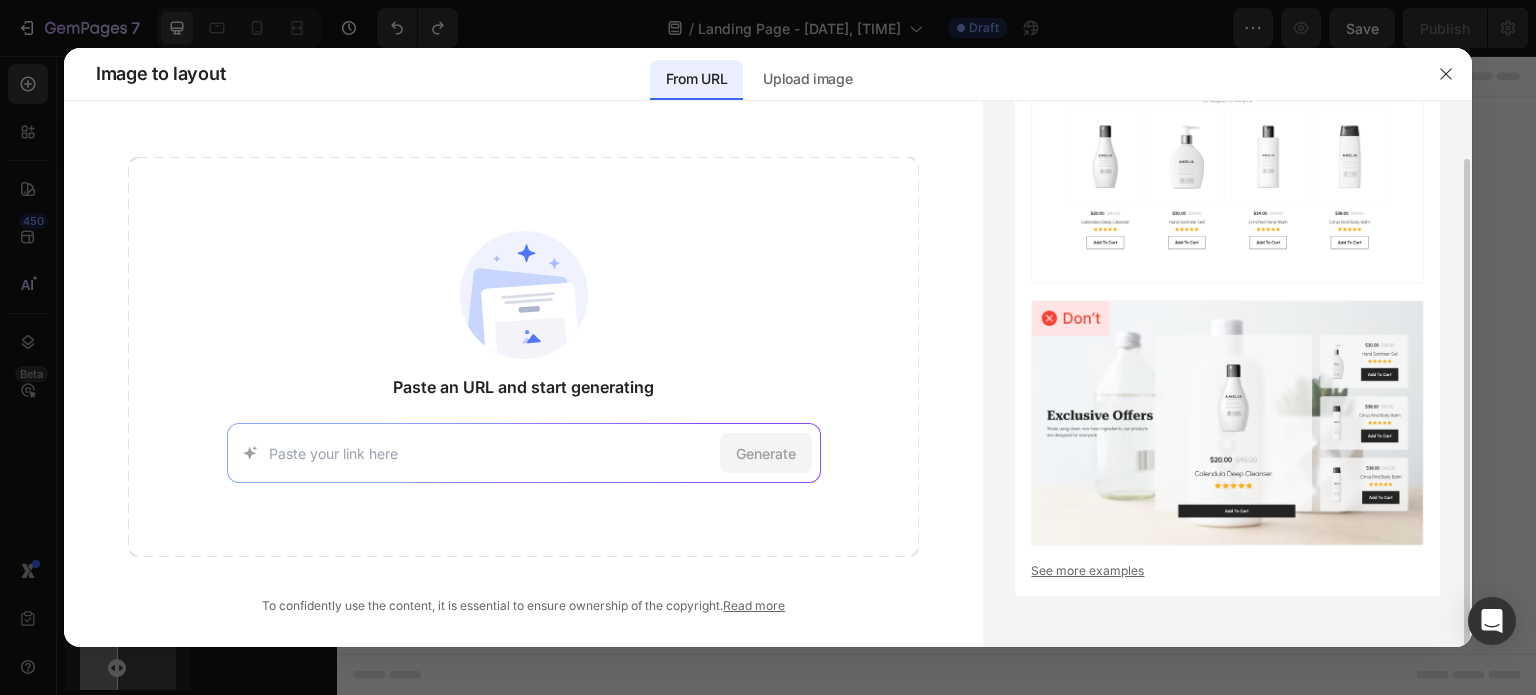 scroll, scrollTop: 0, scrollLeft: 0, axis: both 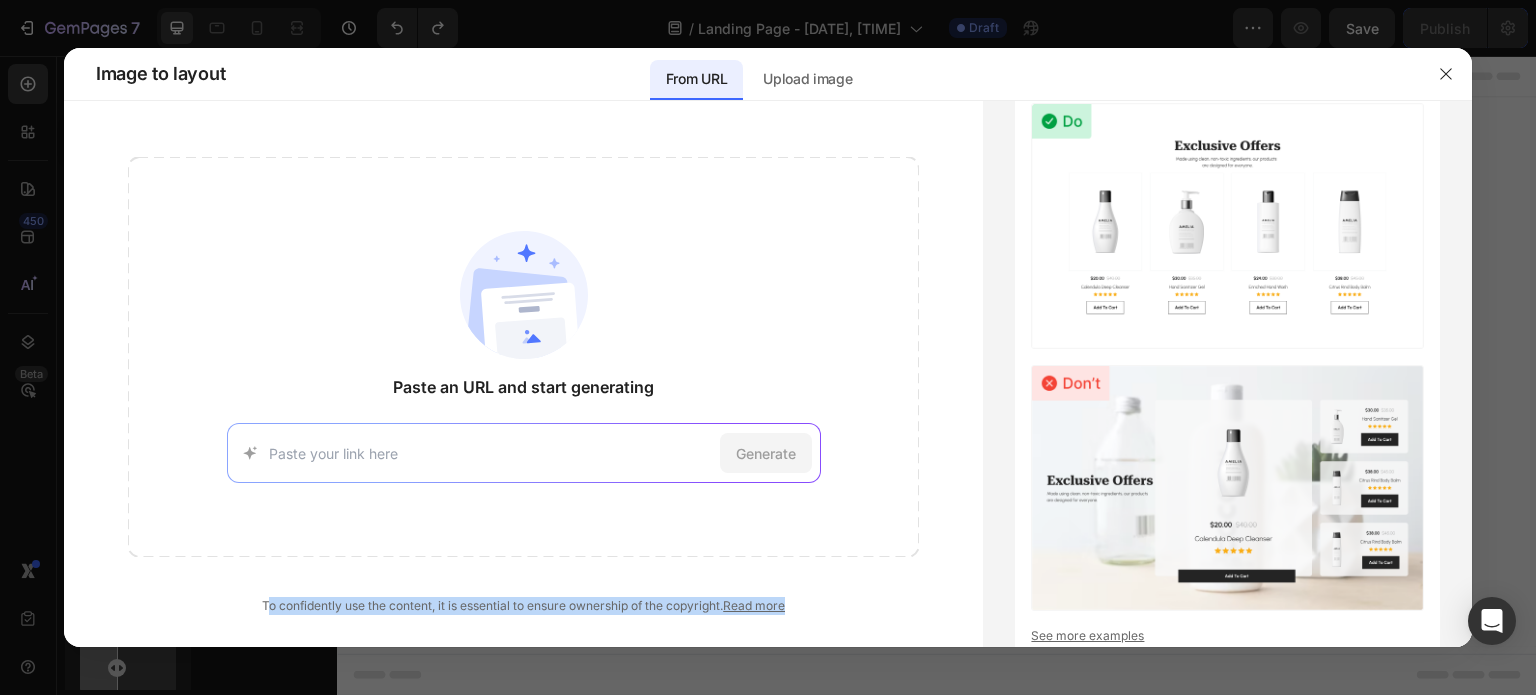 drag, startPoint x: 237, startPoint y: 605, endPoint x: 816, endPoint y: 607, distance: 579.0035 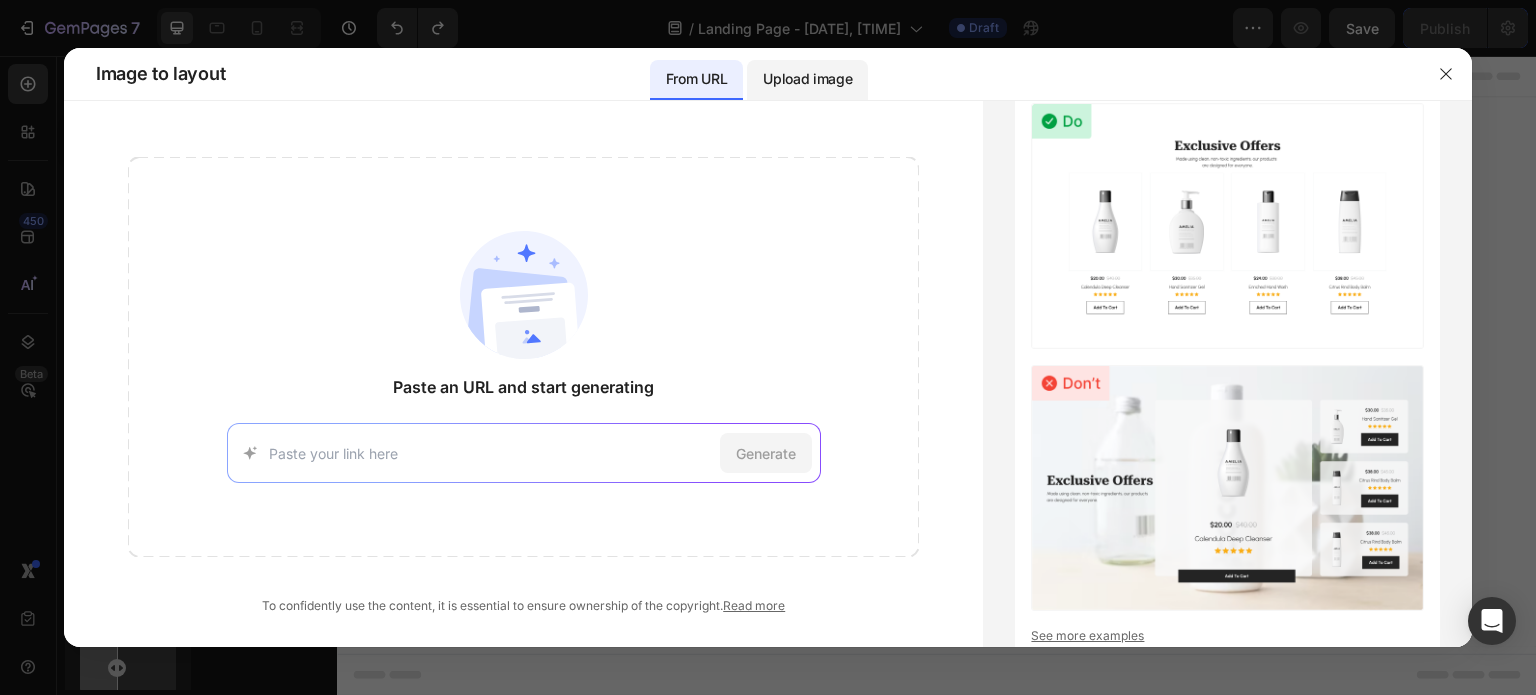 click on "Upload image" at bounding box center [807, 79] 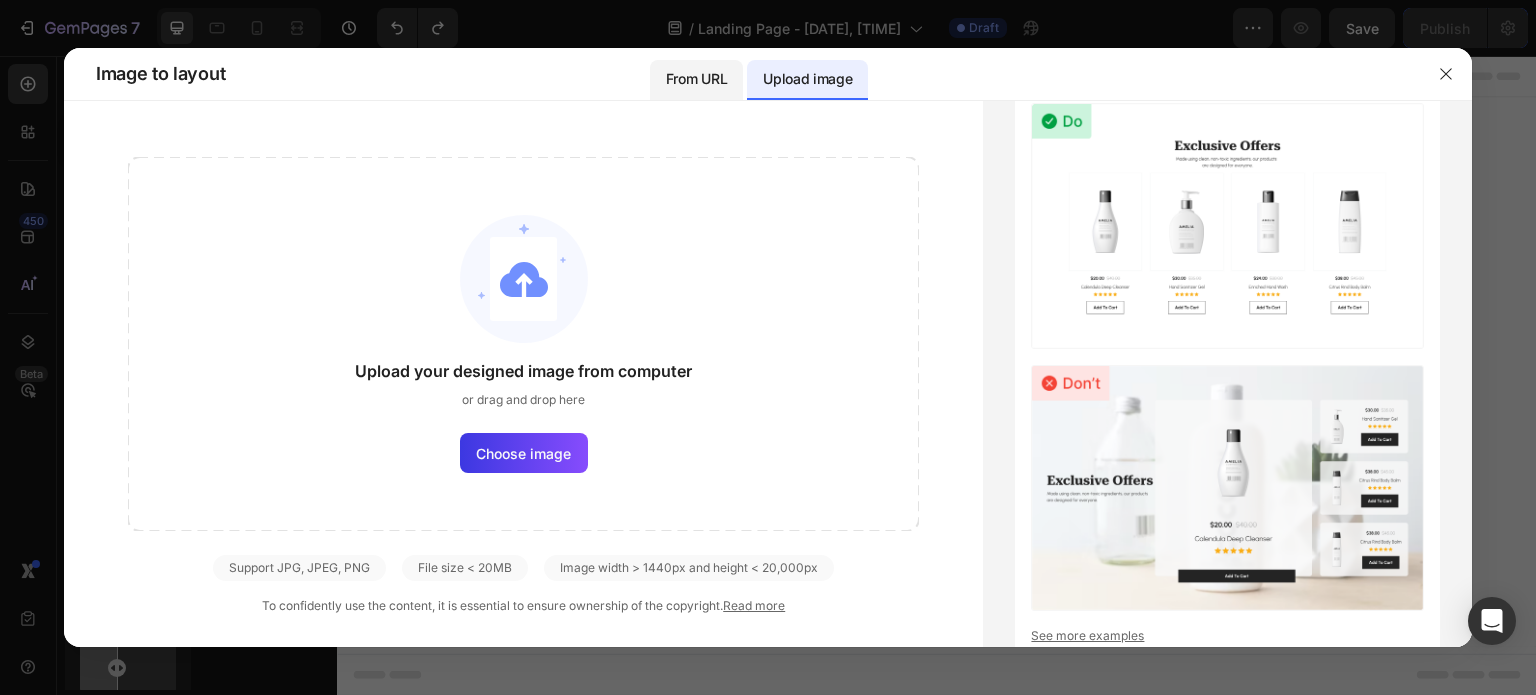 click on "From URL" at bounding box center (696, 80) 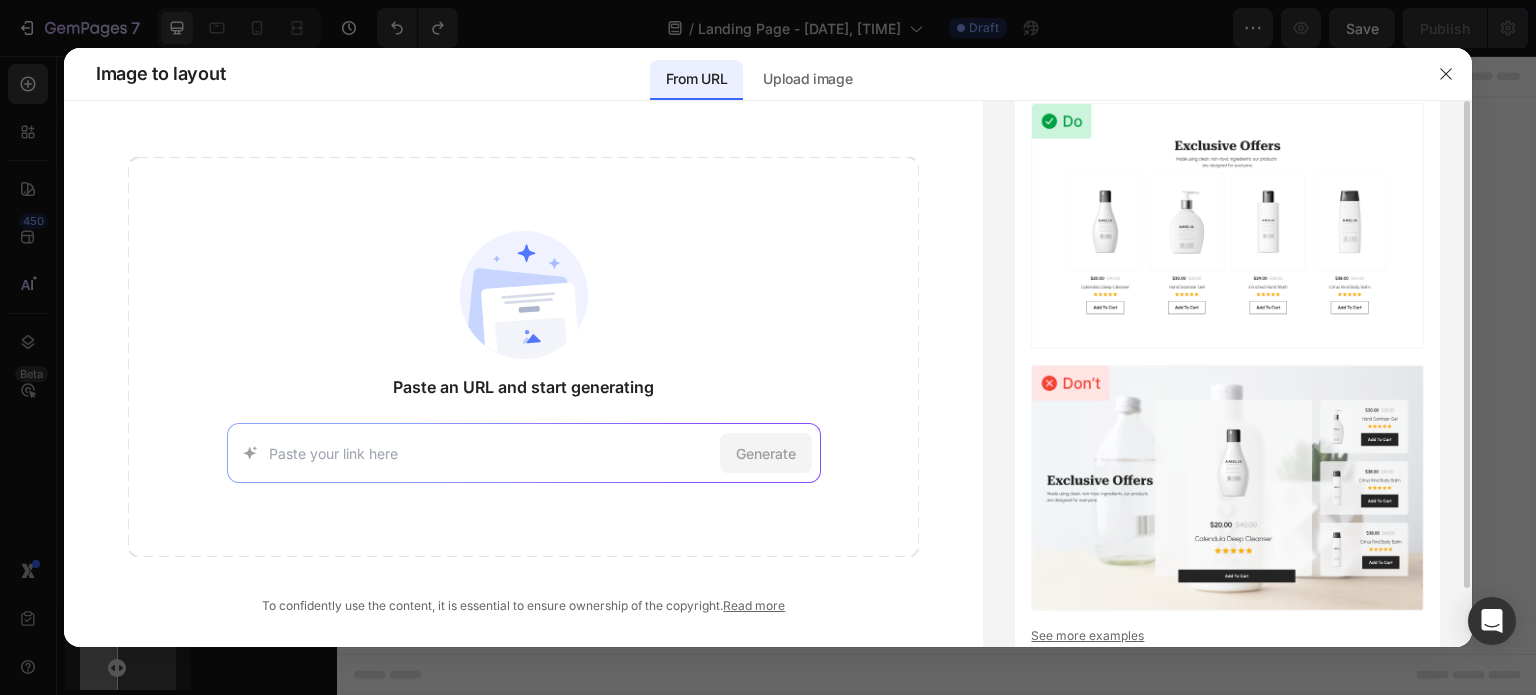scroll, scrollTop: 65, scrollLeft: 0, axis: vertical 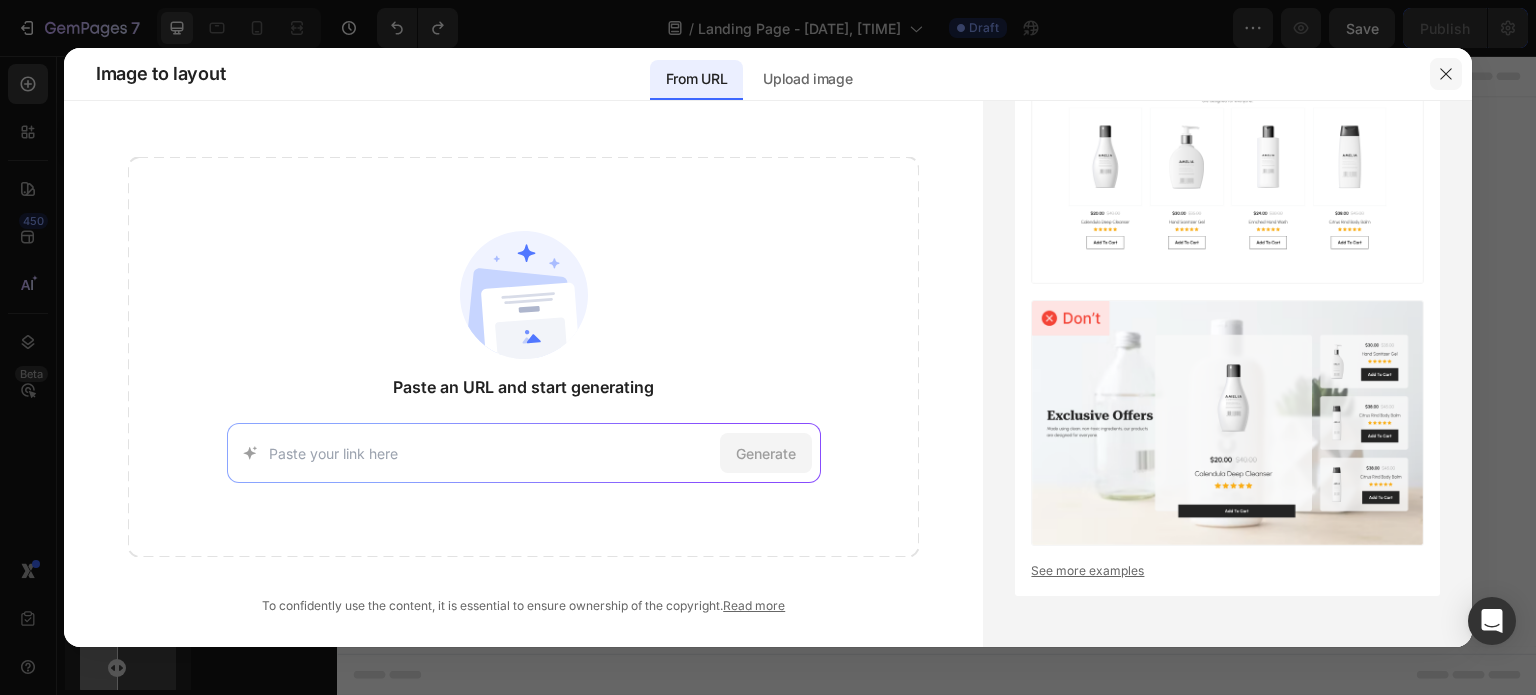 click 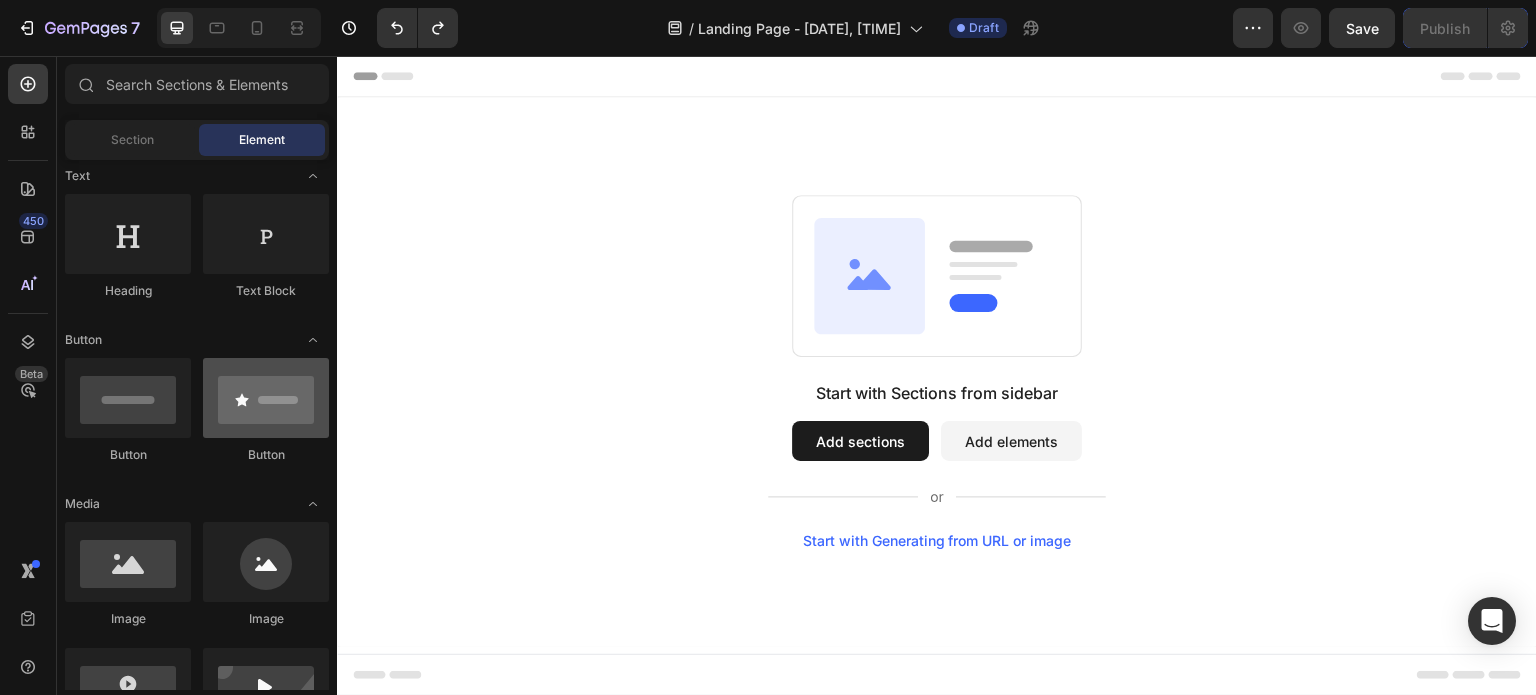 scroll, scrollTop: 200, scrollLeft: 0, axis: vertical 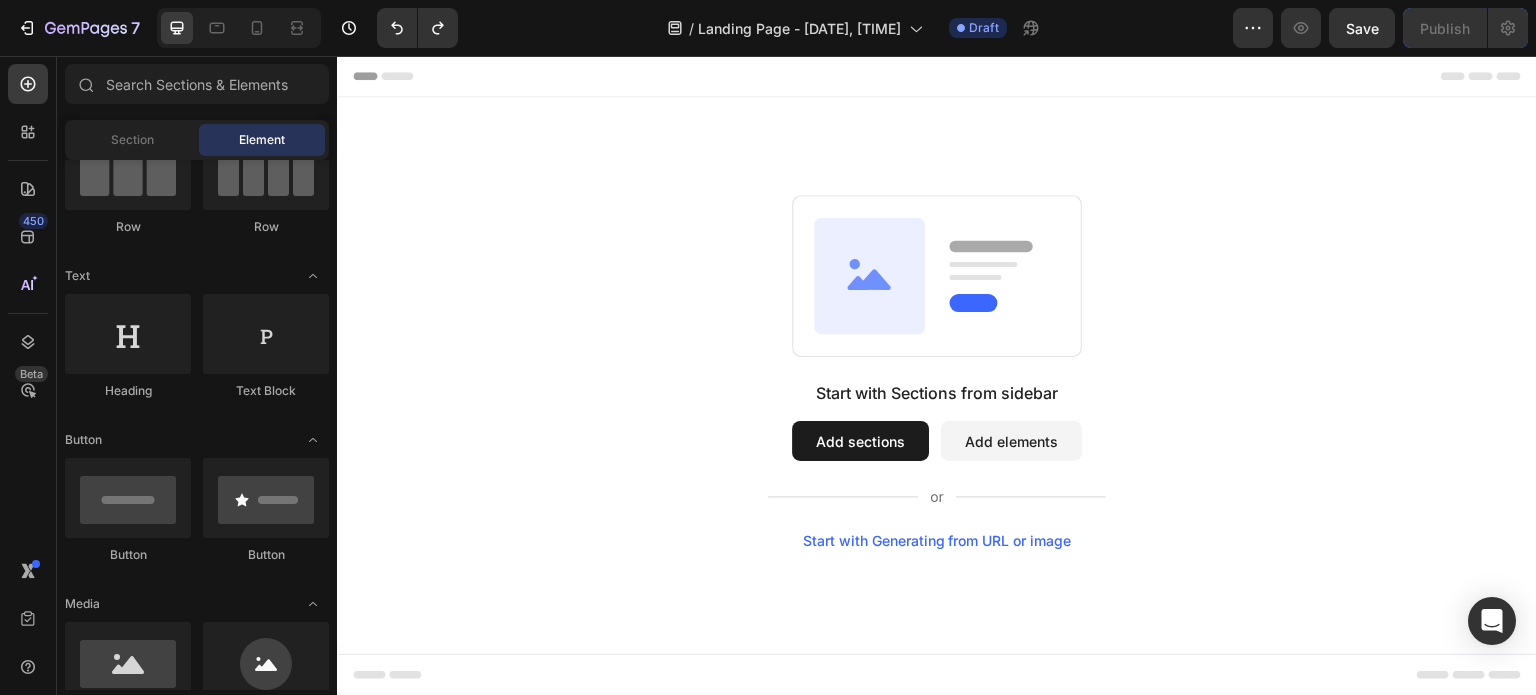 click on "Add elements" at bounding box center [1011, 441] 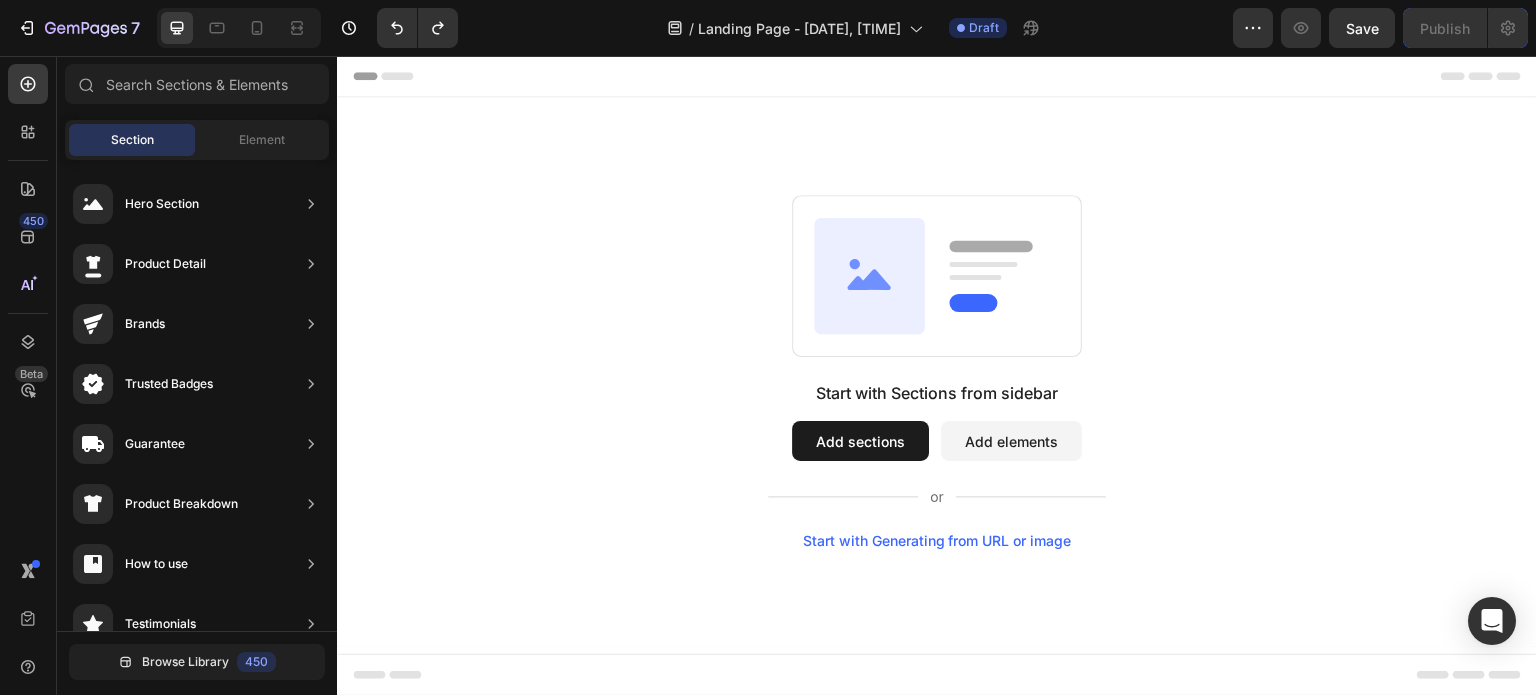 click on "Add elements" at bounding box center [1011, 441] 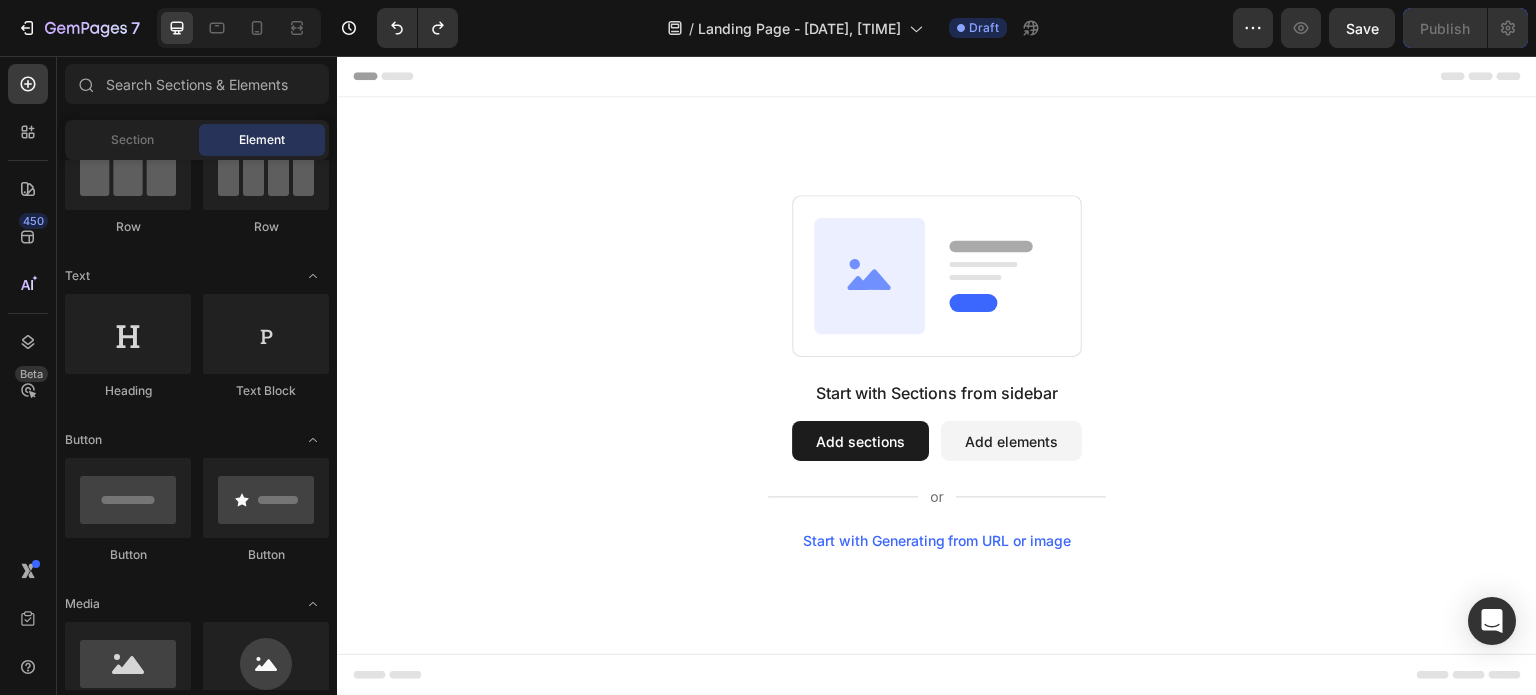 click on "Start with Sections from sidebar Add sections Add elements Start with Generating from URL or image" at bounding box center [937, 465] 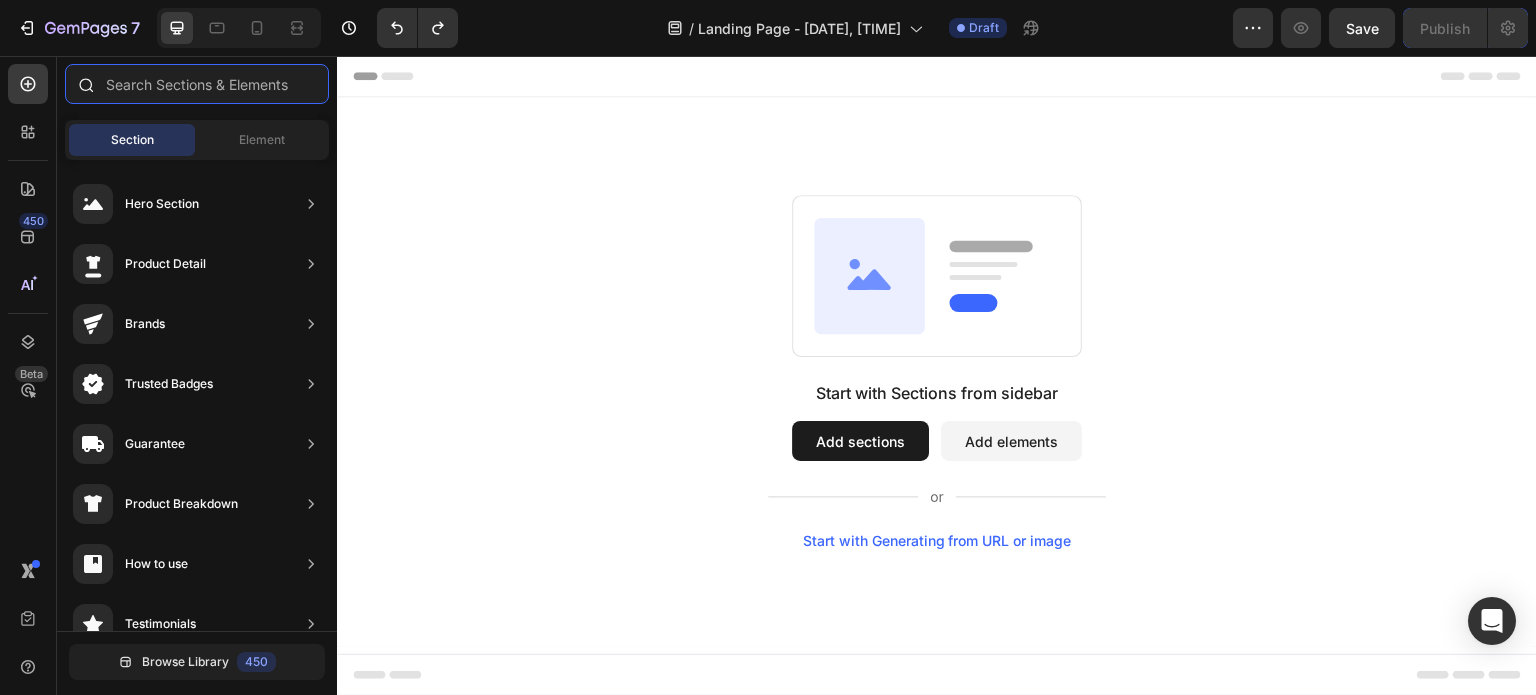 click at bounding box center (197, 84) 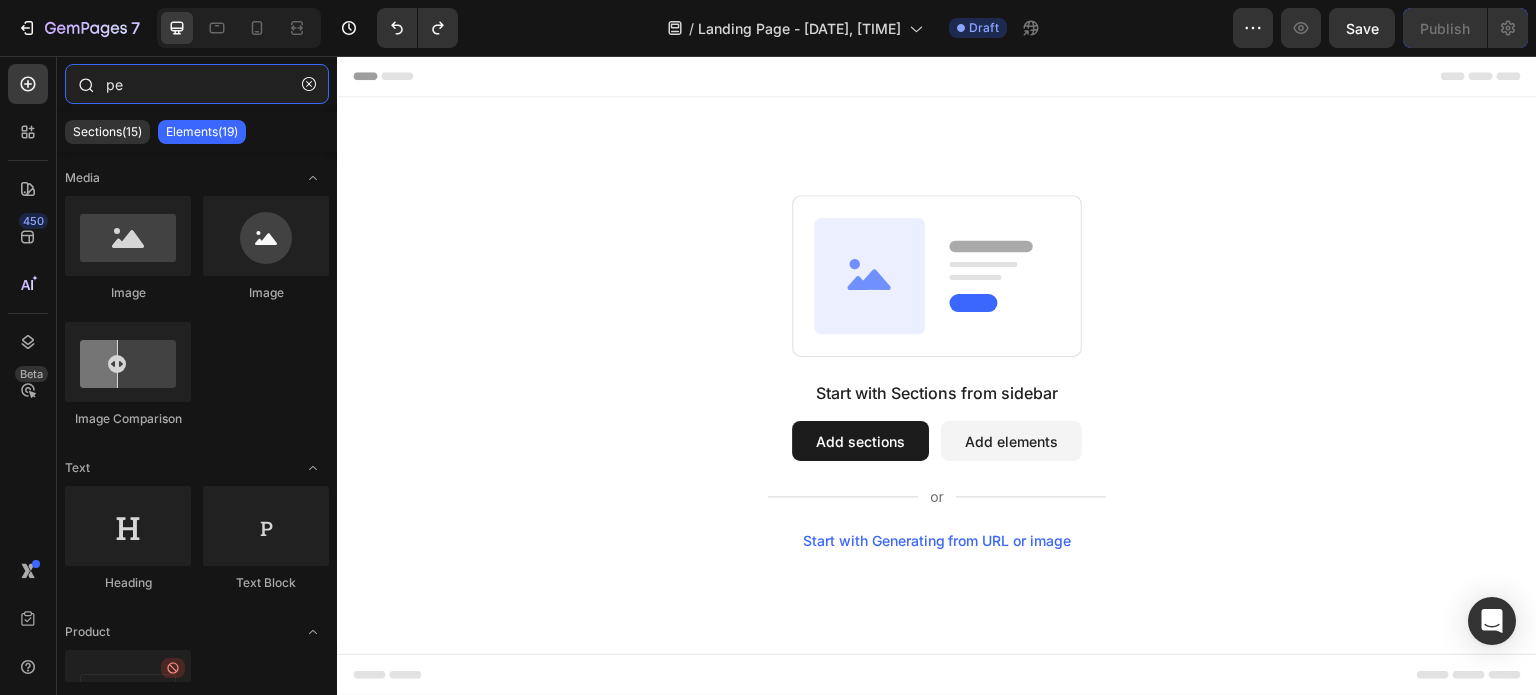 type on "p" 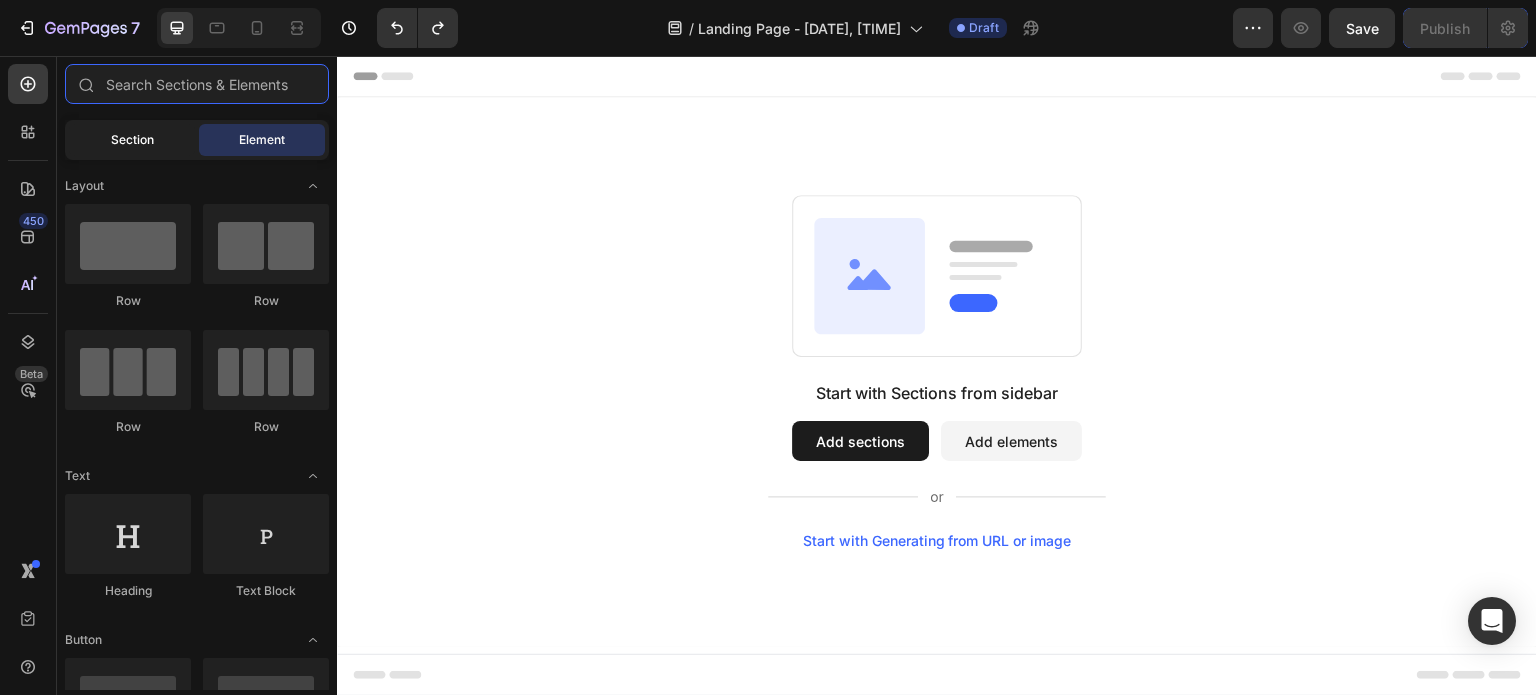 type 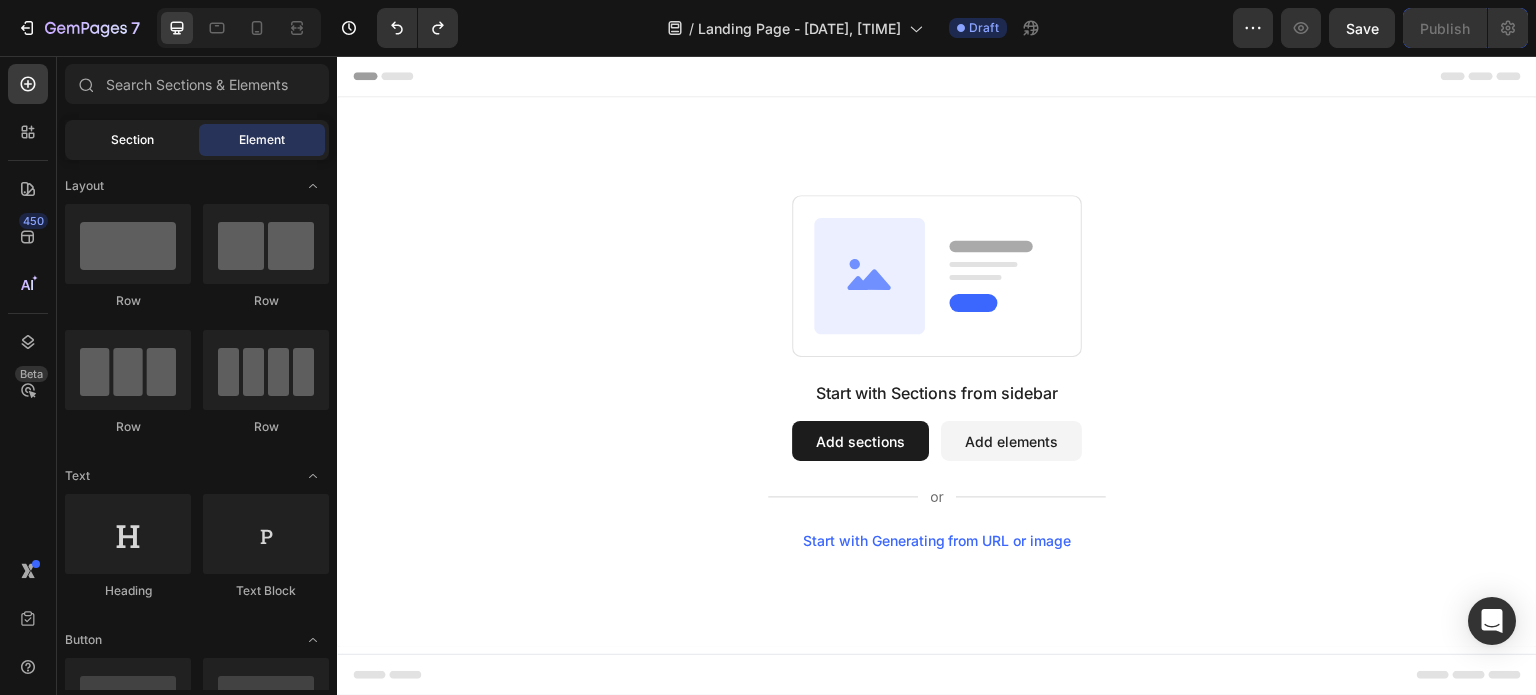 click on "Section" at bounding box center [132, 140] 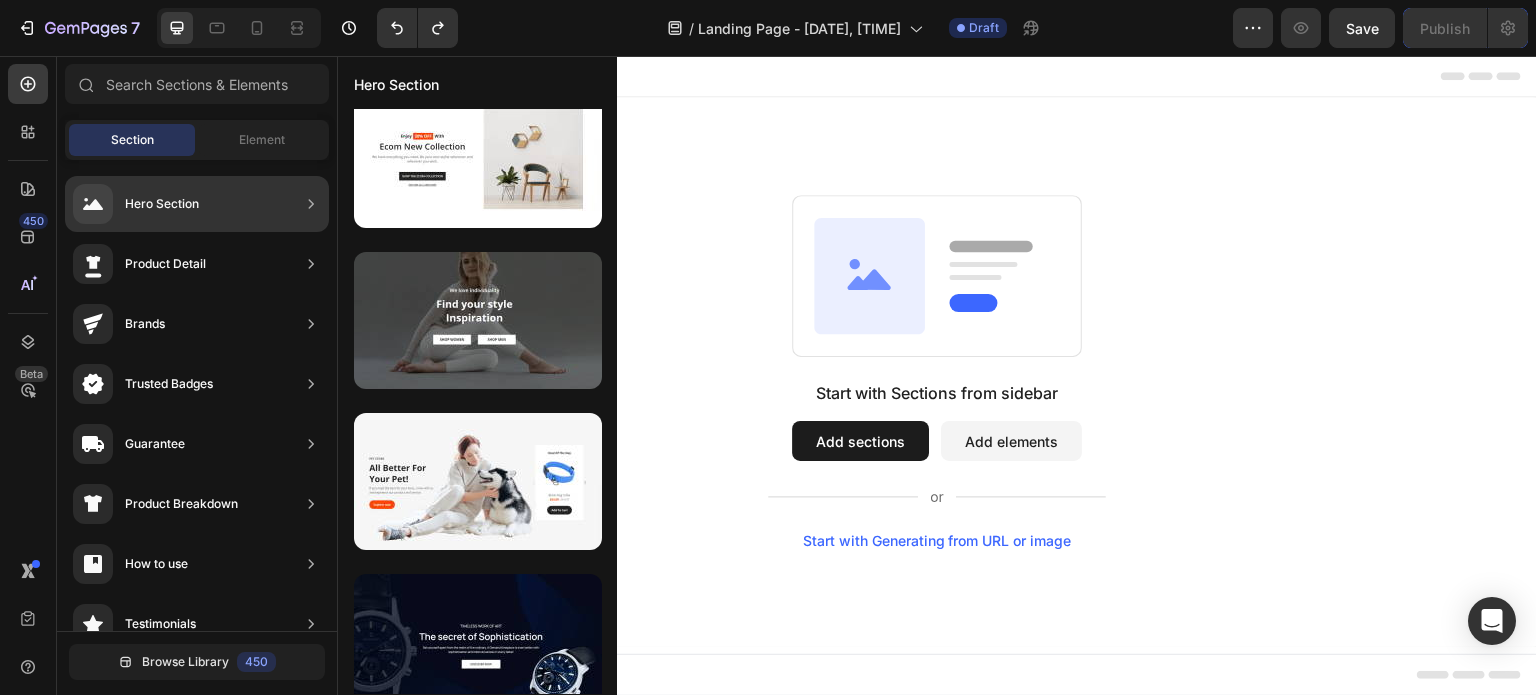 scroll, scrollTop: 9662, scrollLeft: 0, axis: vertical 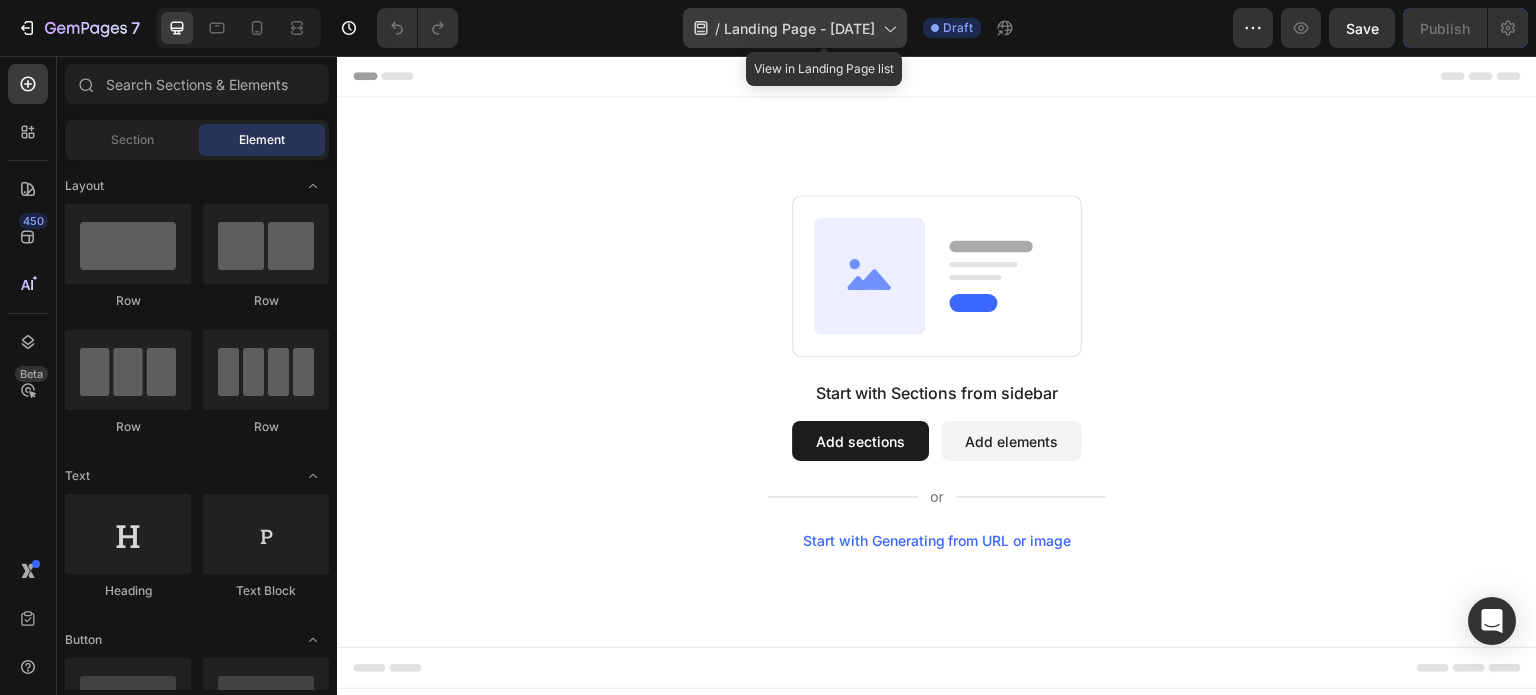 click on "/  Landing Page - Aug 3, 14:49:53" 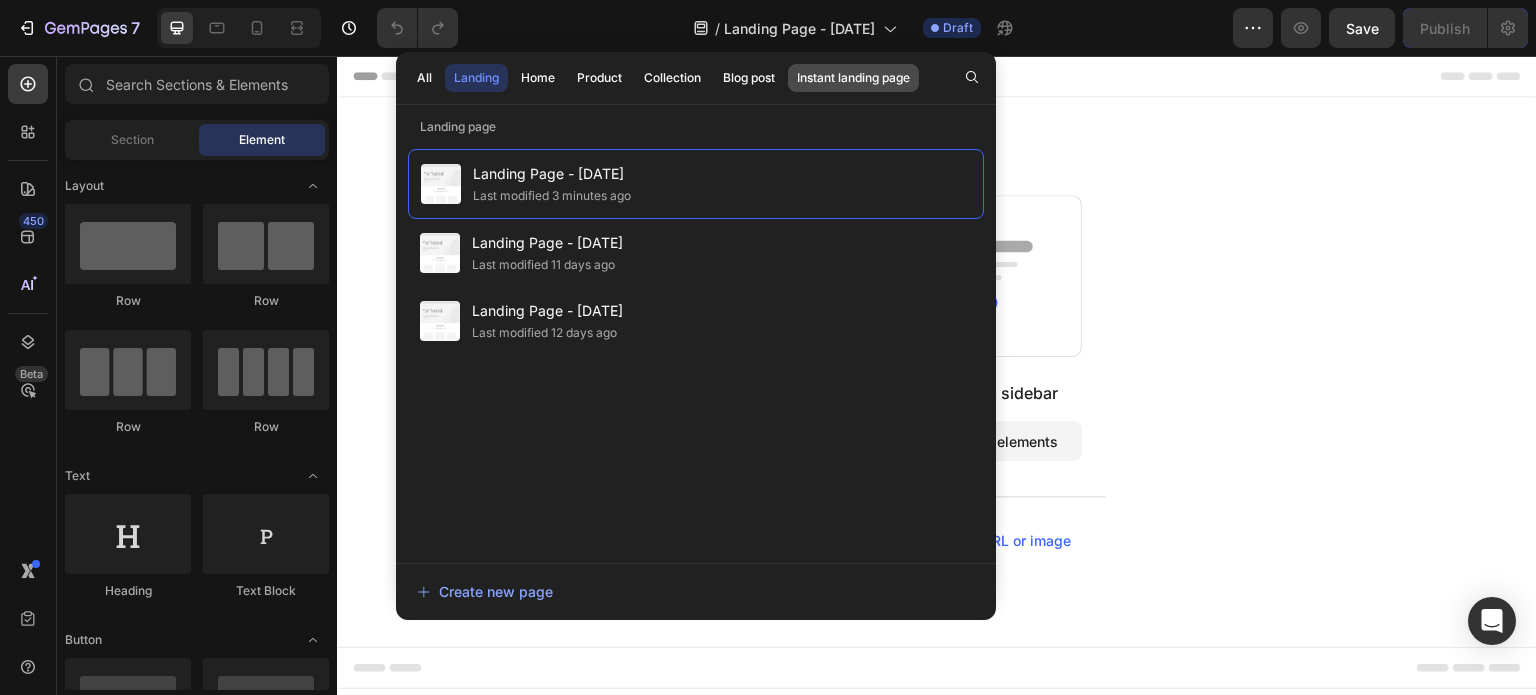 click on "Instant landing page" at bounding box center (853, 78) 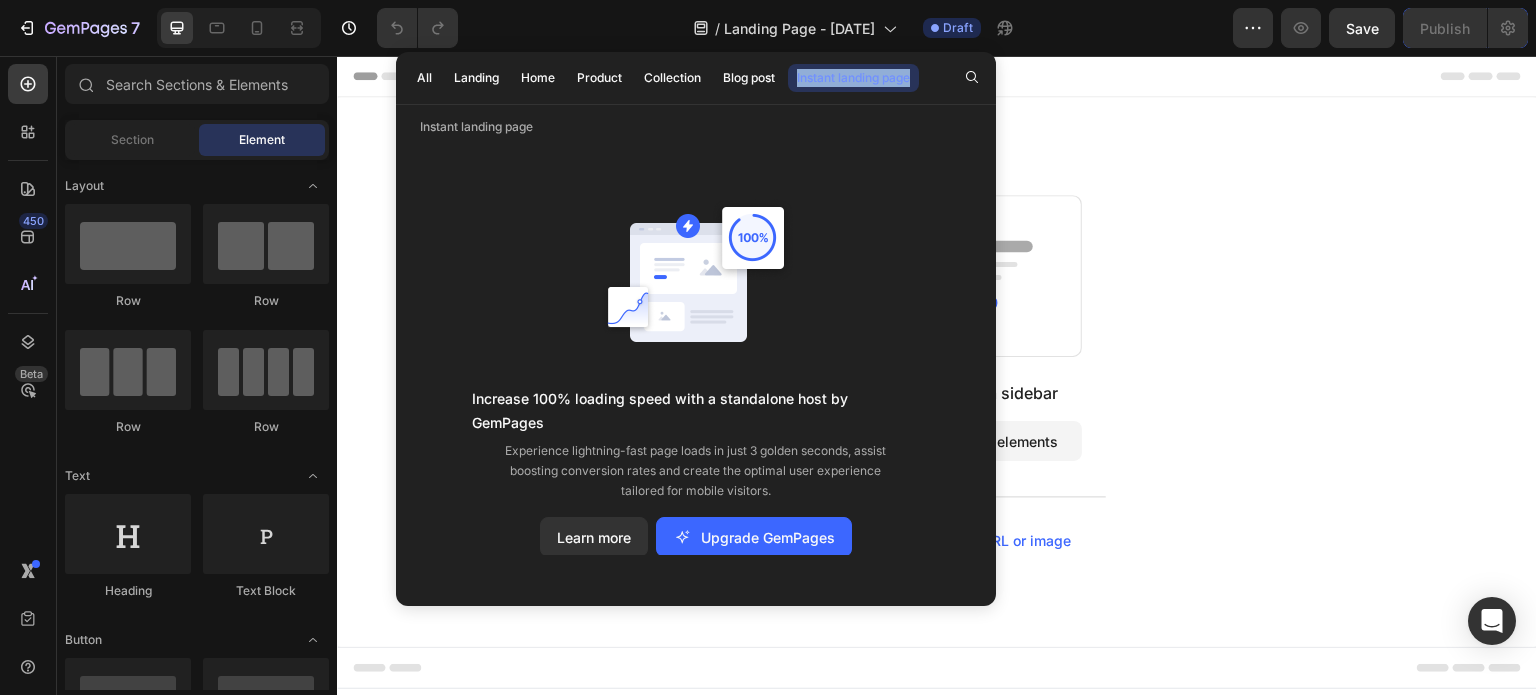 drag, startPoint x: 785, startPoint y: 85, endPoint x: 916, endPoint y: 85, distance: 131 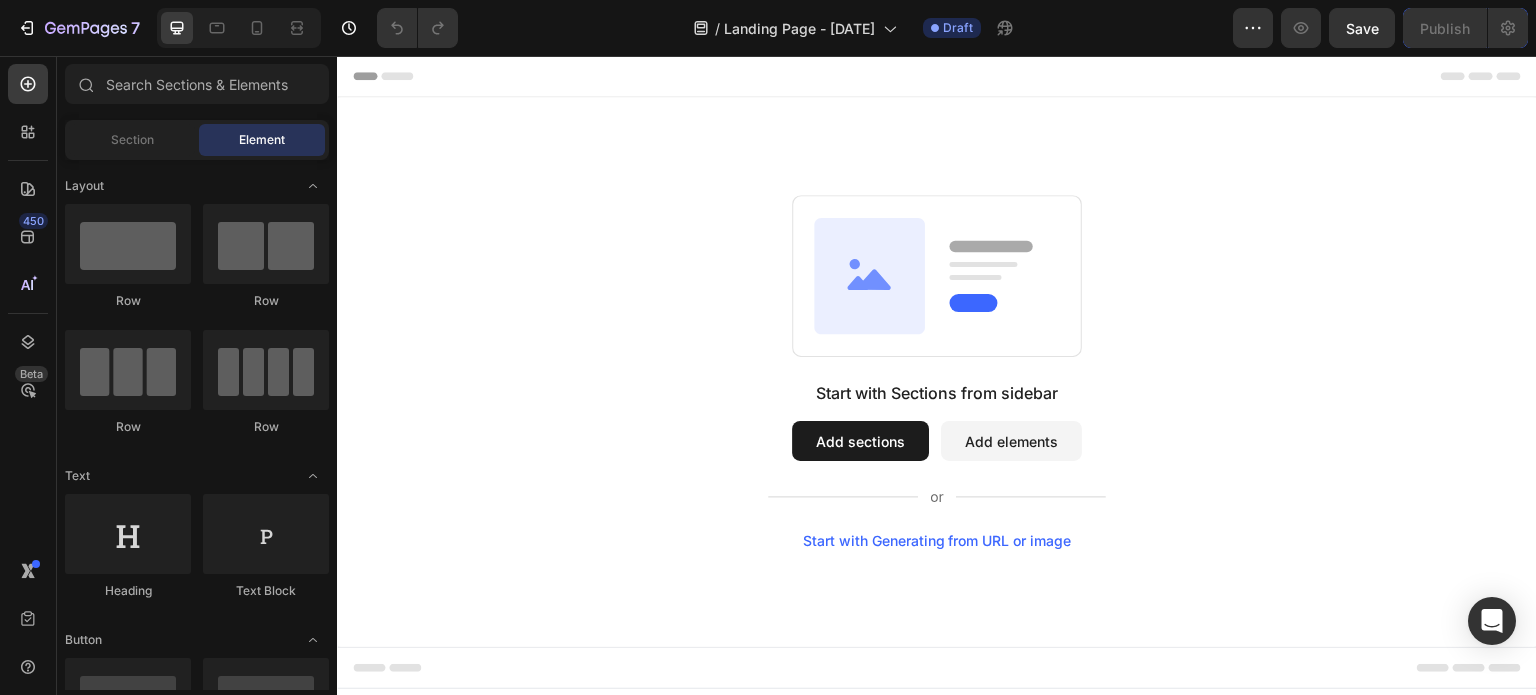 click at bounding box center (768, 0) 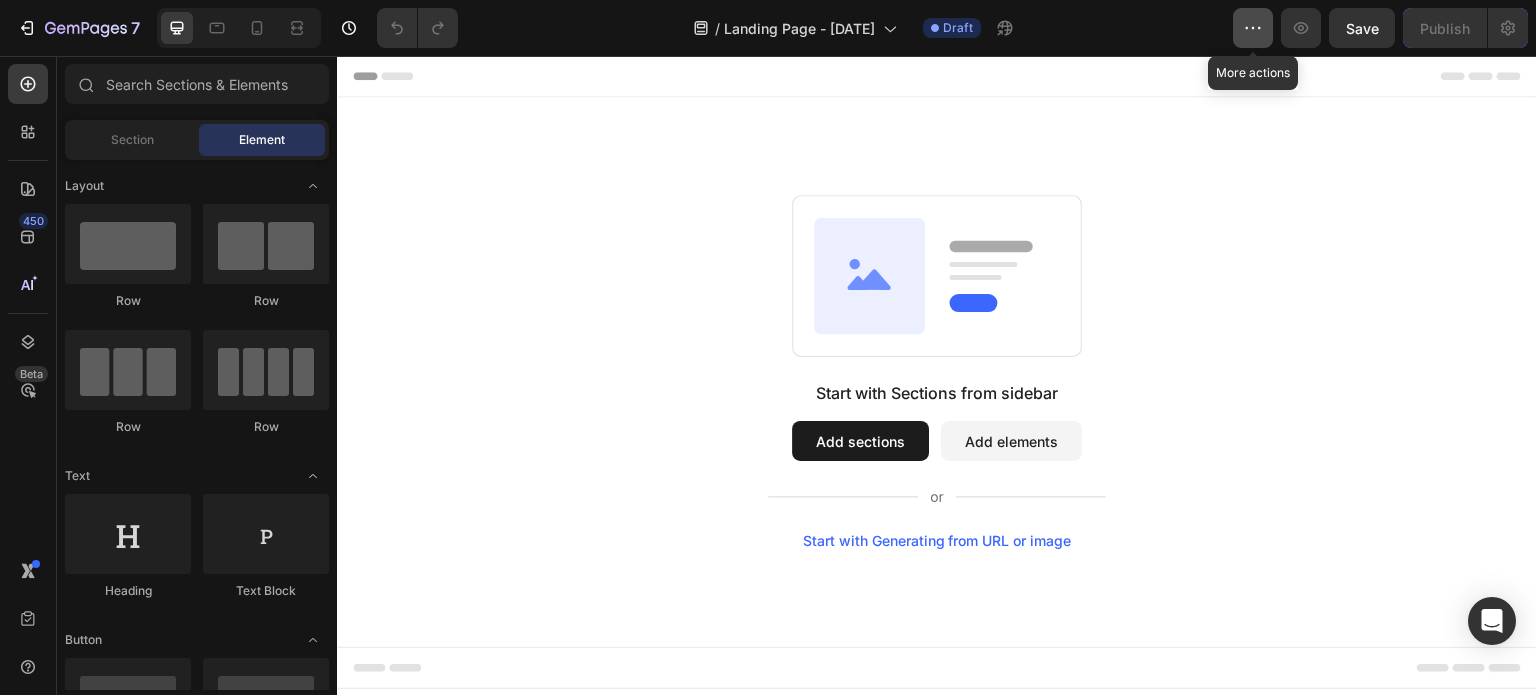 click 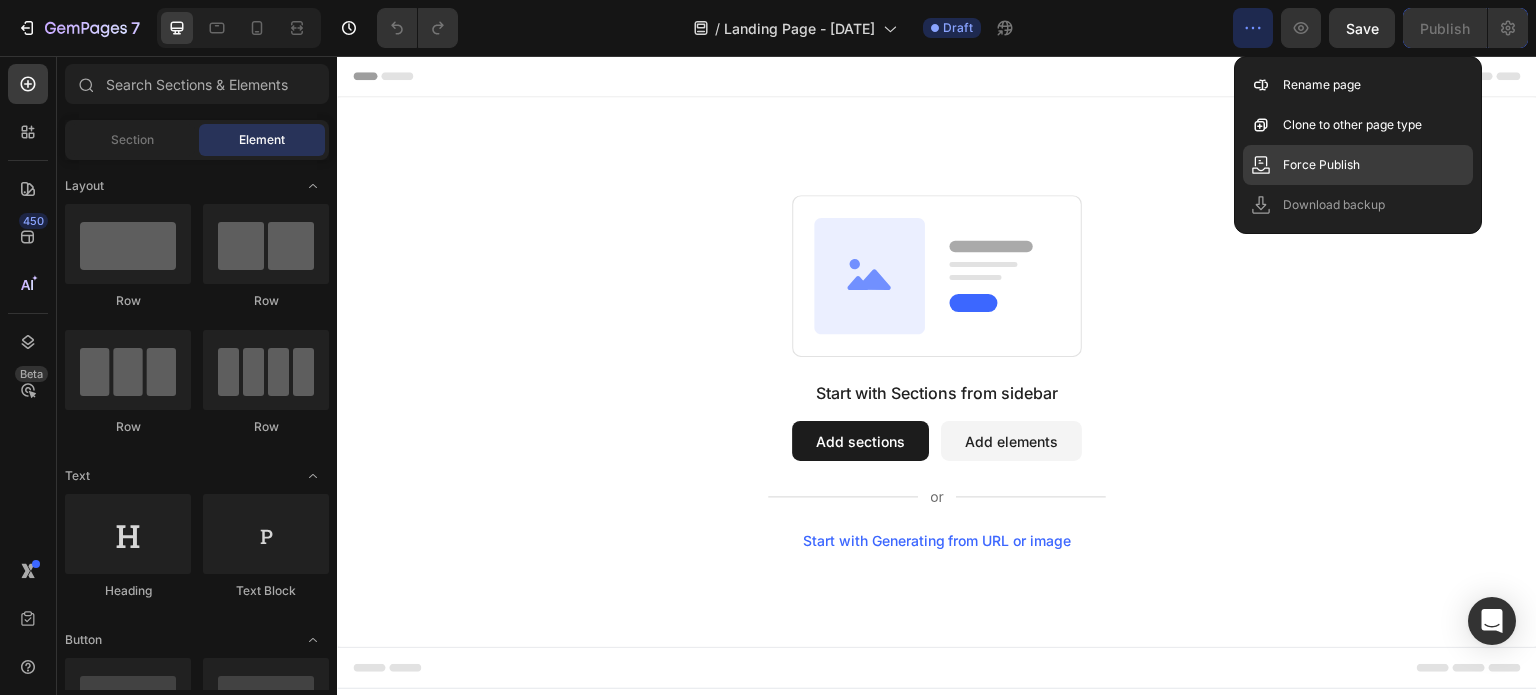 drag, startPoint x: 1262, startPoint y: 127, endPoint x: 1429, endPoint y: 170, distance: 172.4471 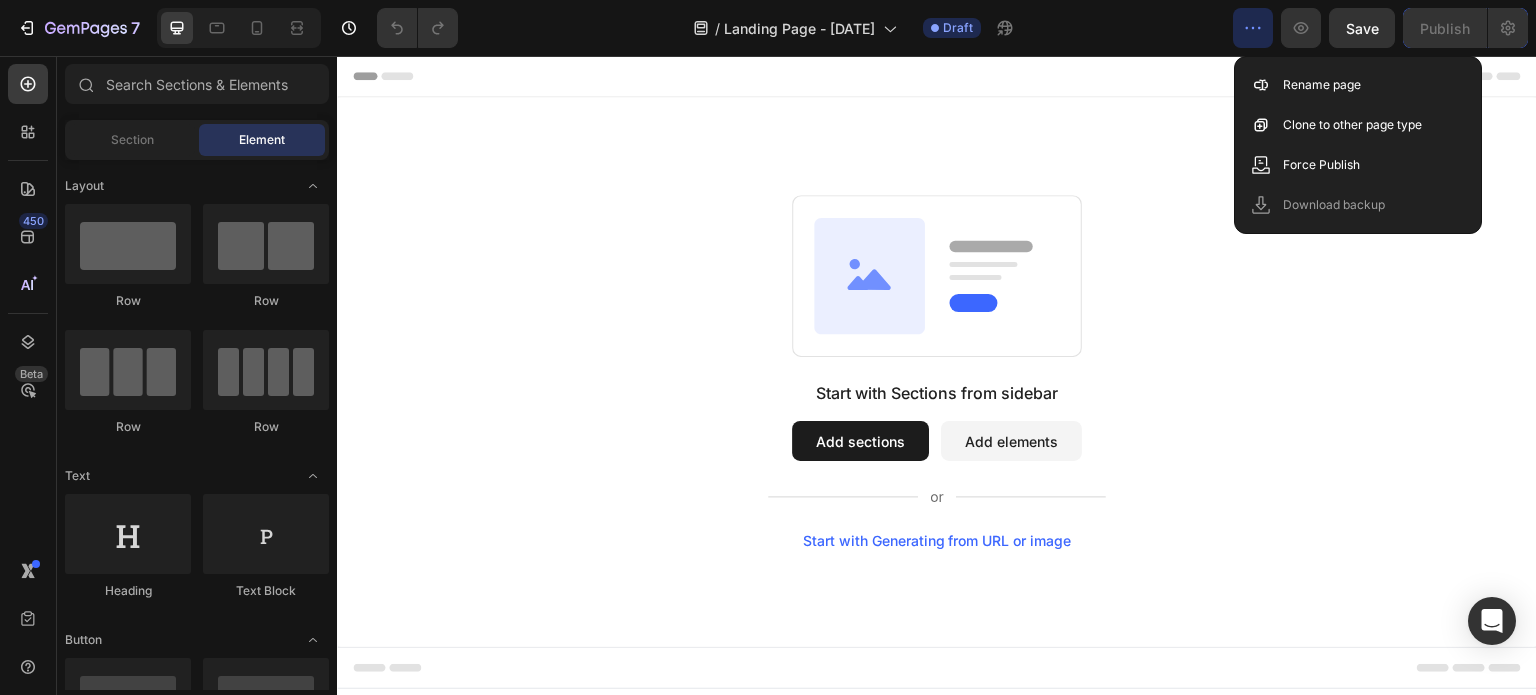 click on "Start with Sections from sidebar Add sections Add elements Start with Generating from URL or image" at bounding box center (937, 372) 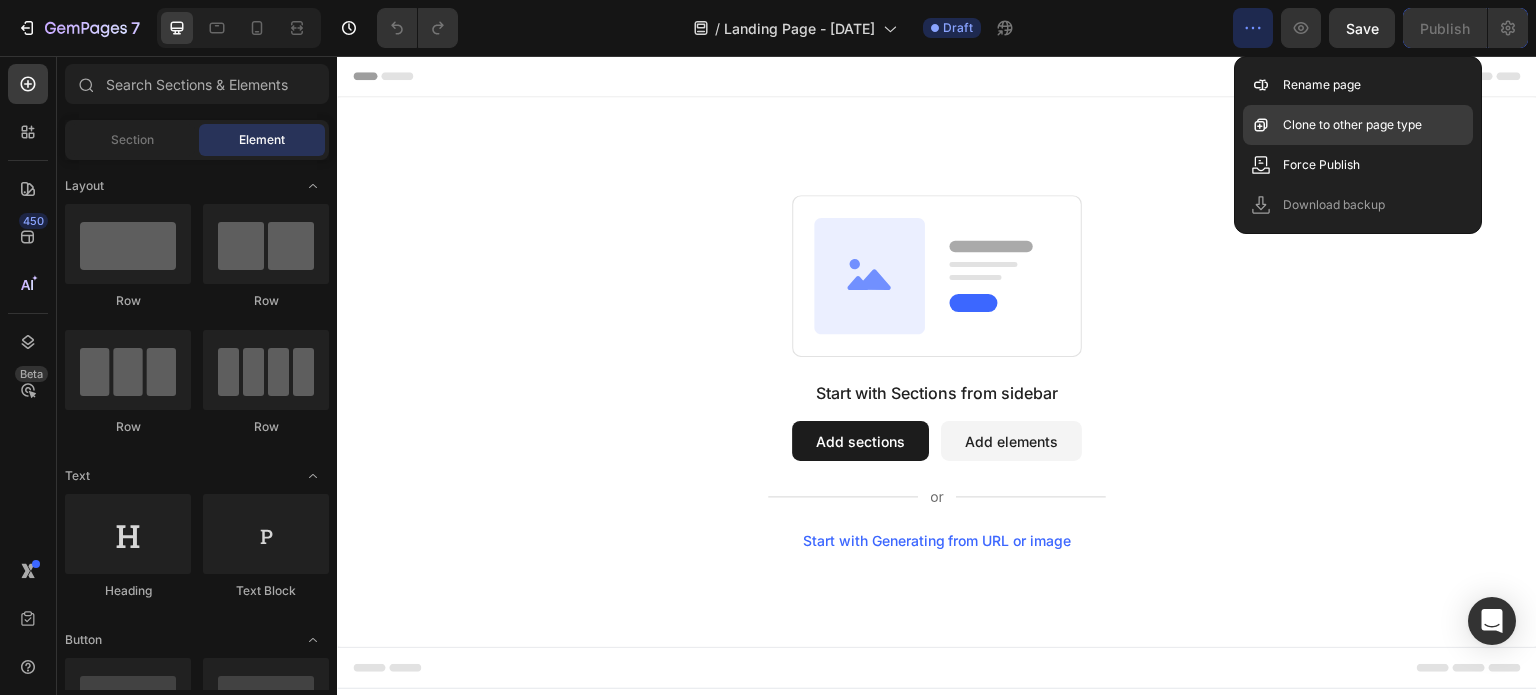 click on "Clone to other page type" 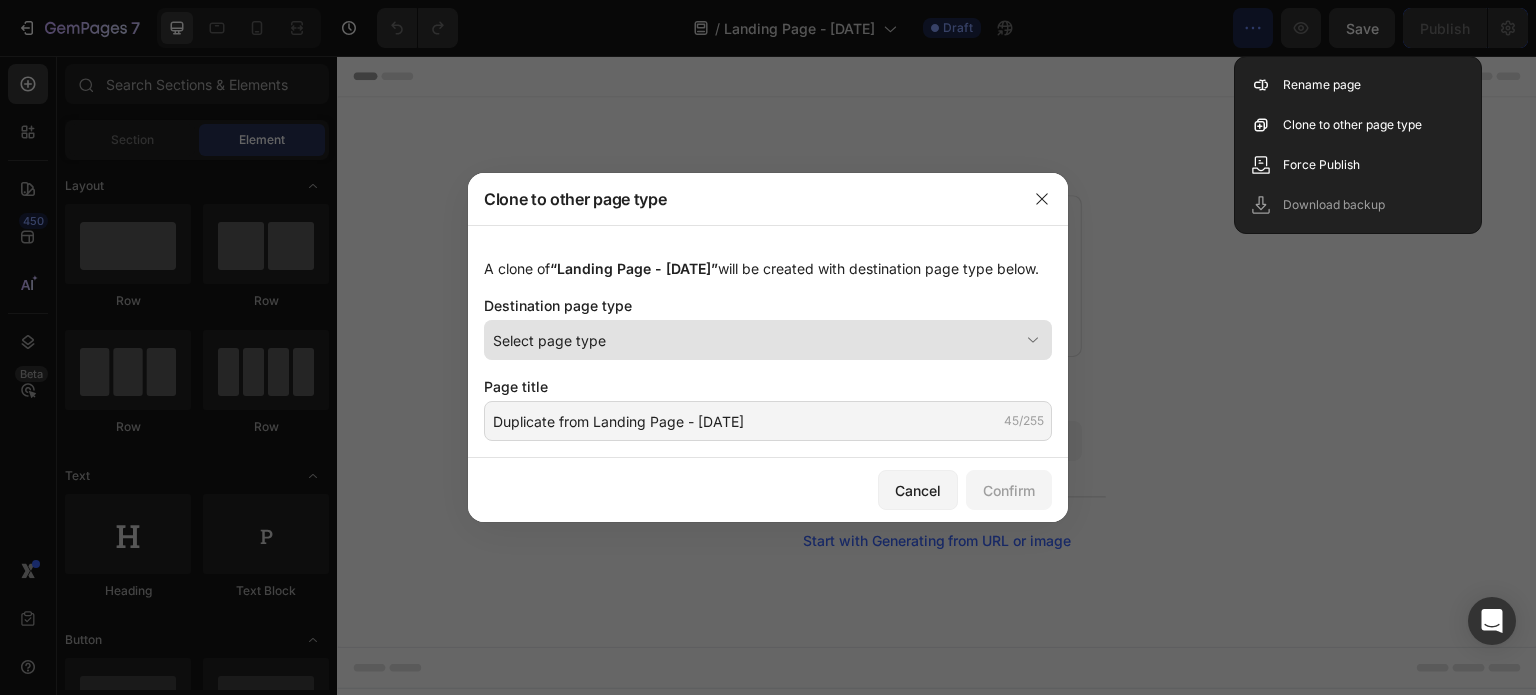 click on "Select page type" at bounding box center (768, 340) 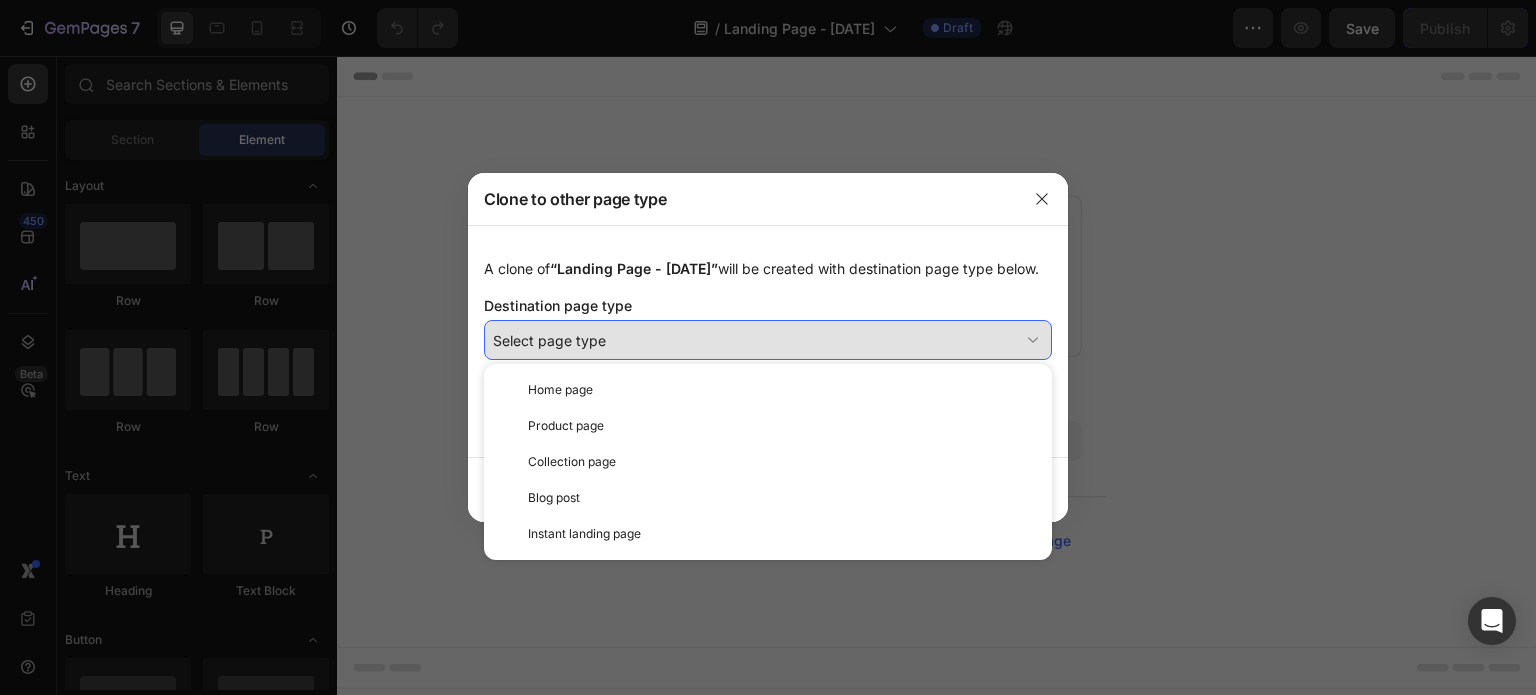 click on "Select page type" at bounding box center [756, 340] 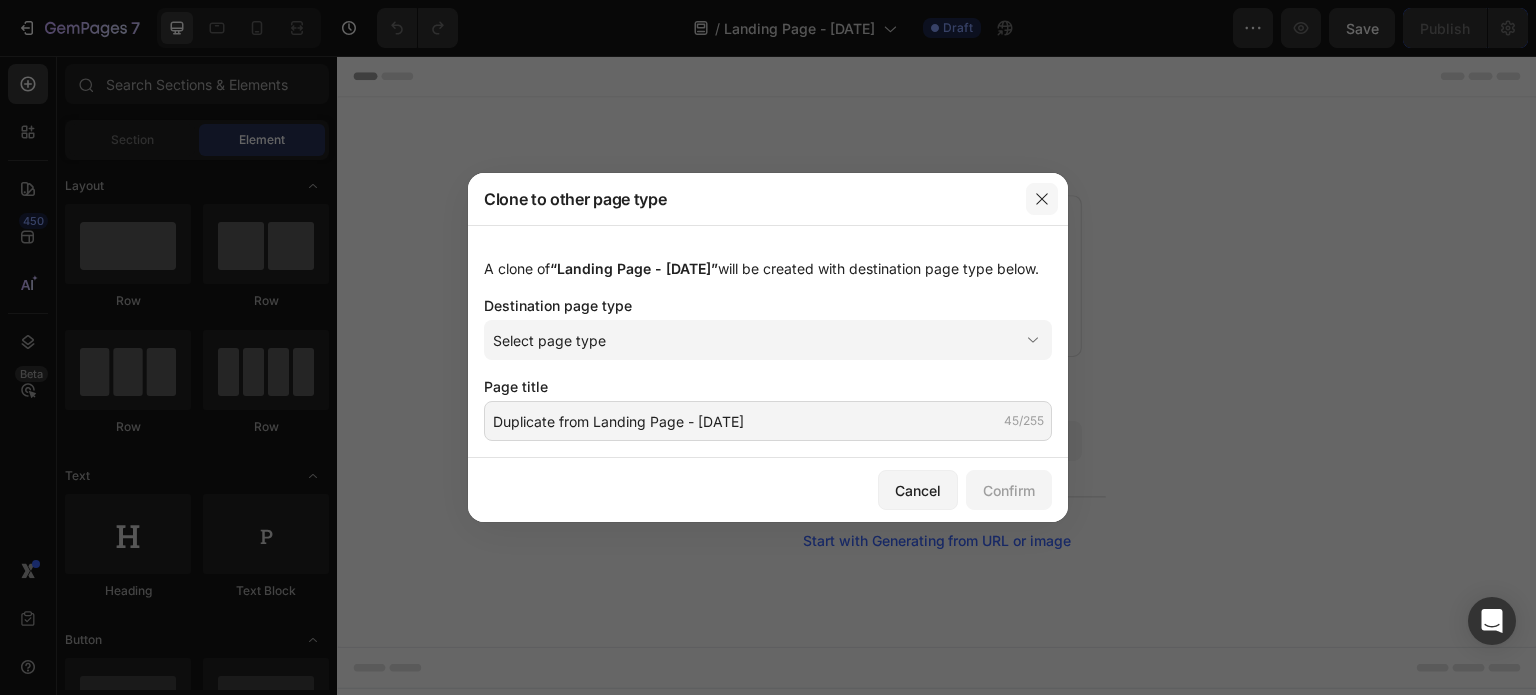 click 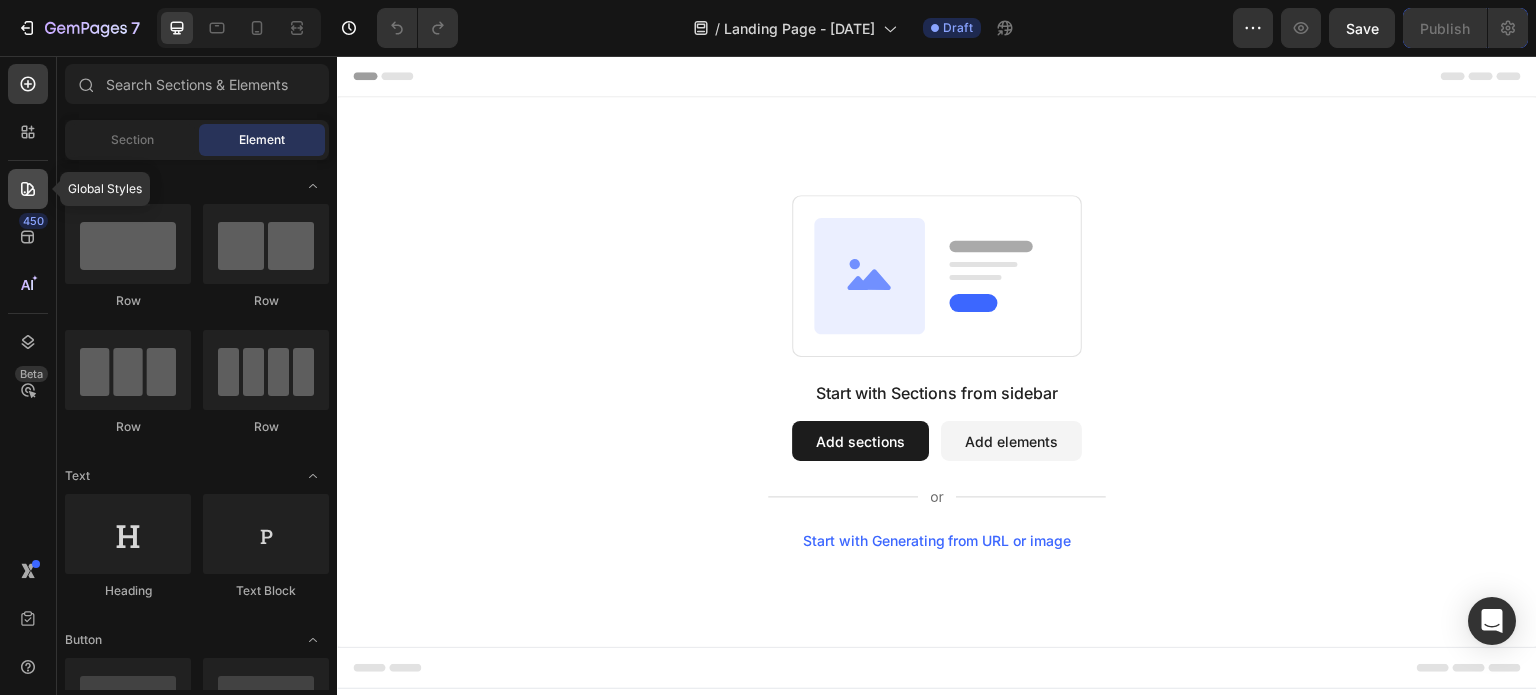 click 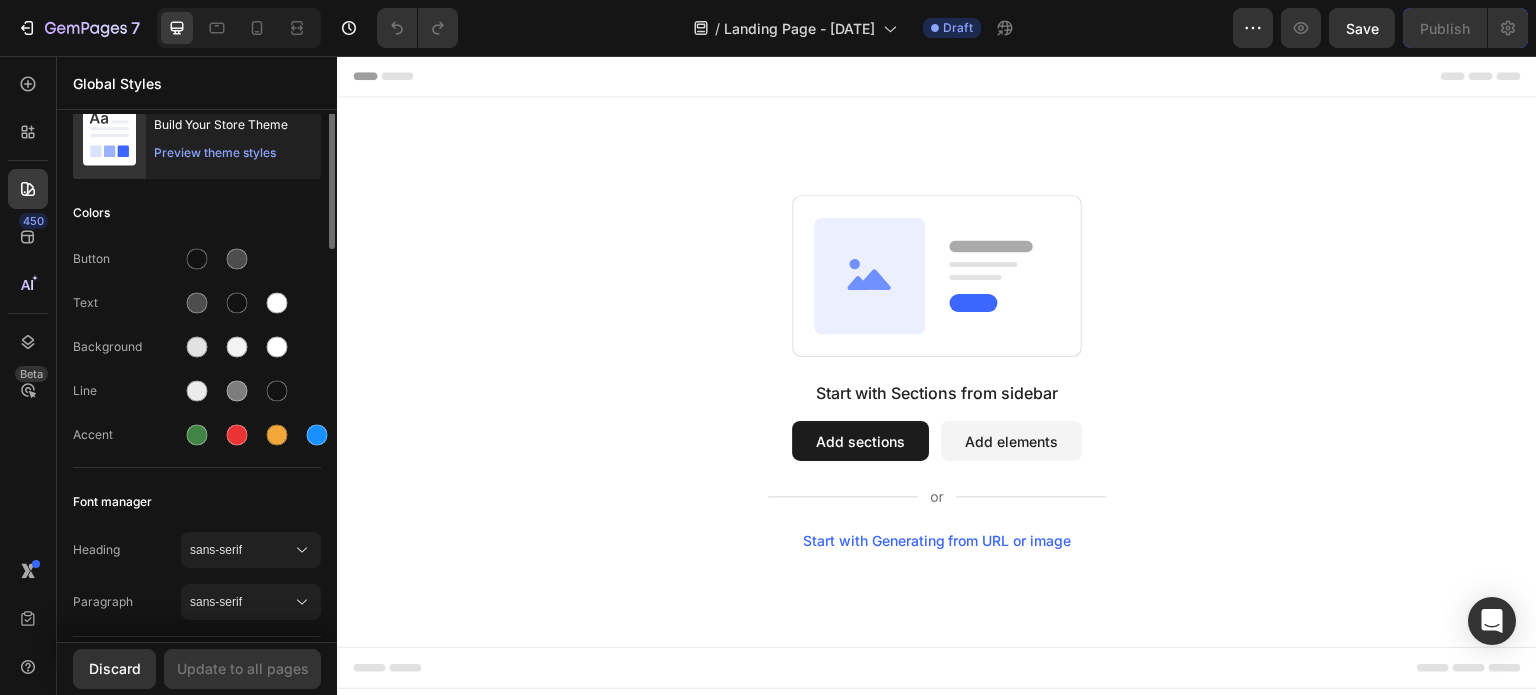 scroll, scrollTop: 0, scrollLeft: 0, axis: both 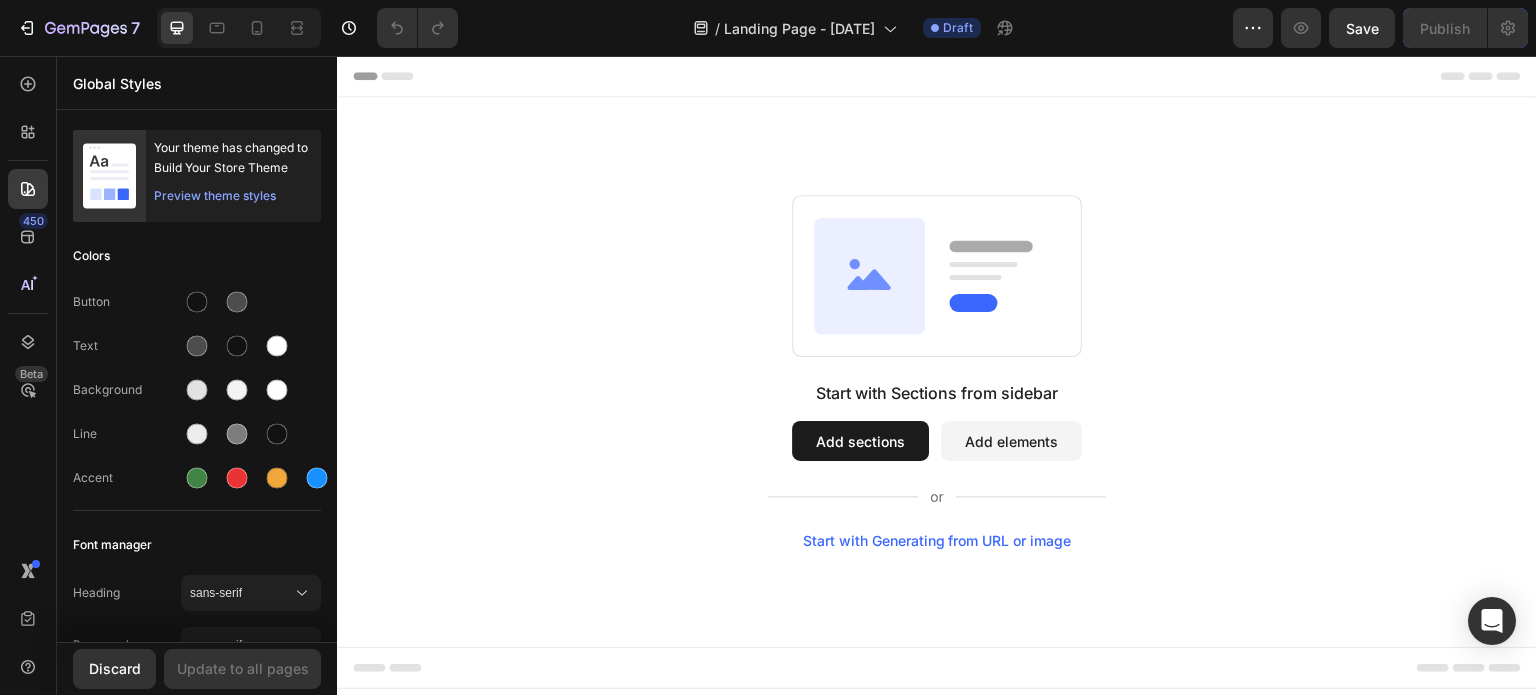 click 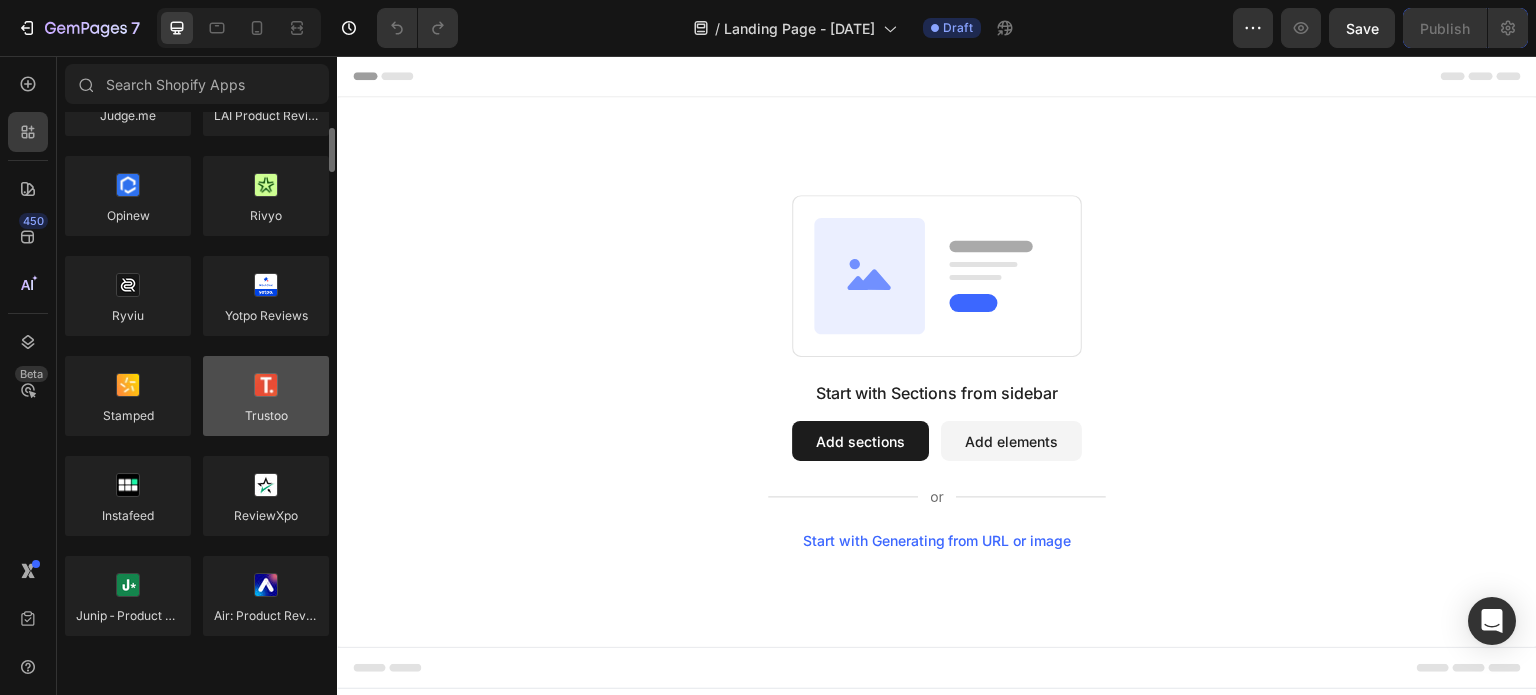 scroll, scrollTop: 0, scrollLeft: 0, axis: both 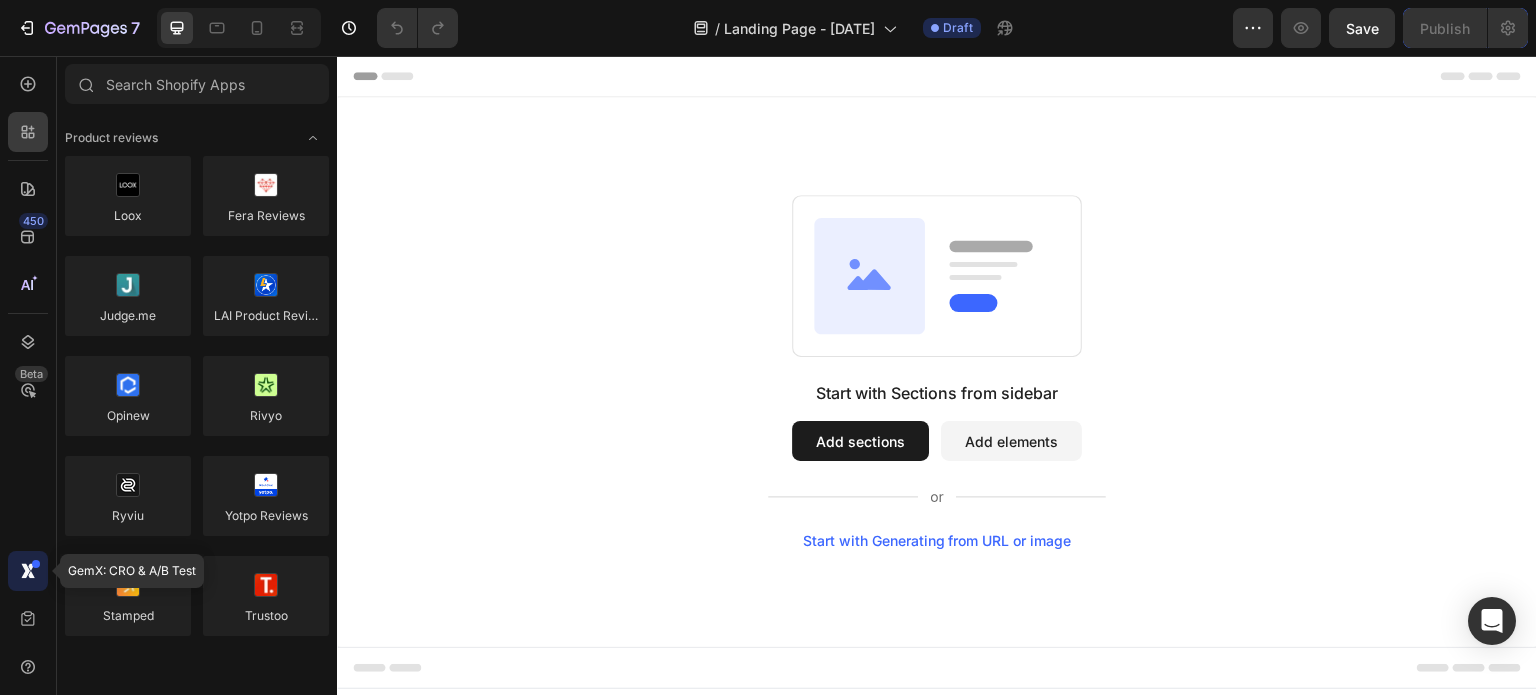 click 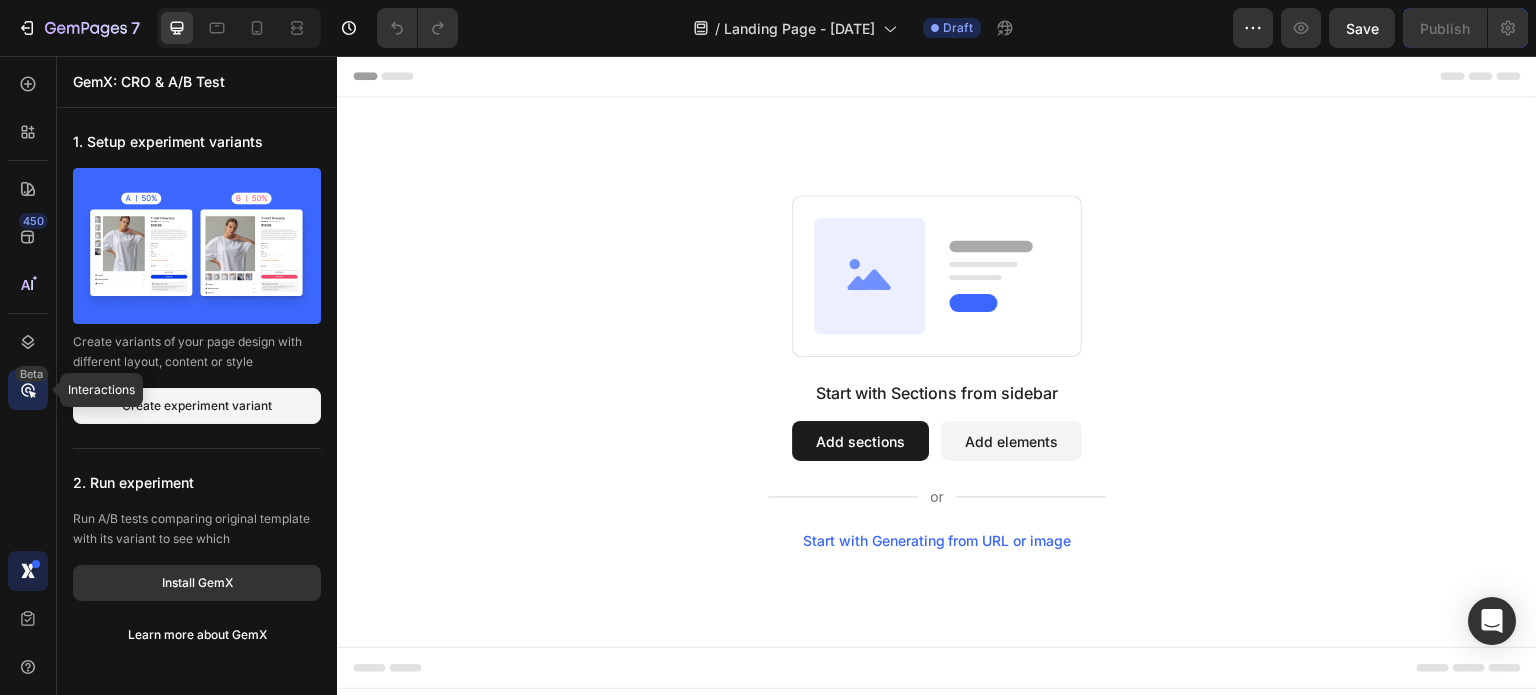 click on "Beta" 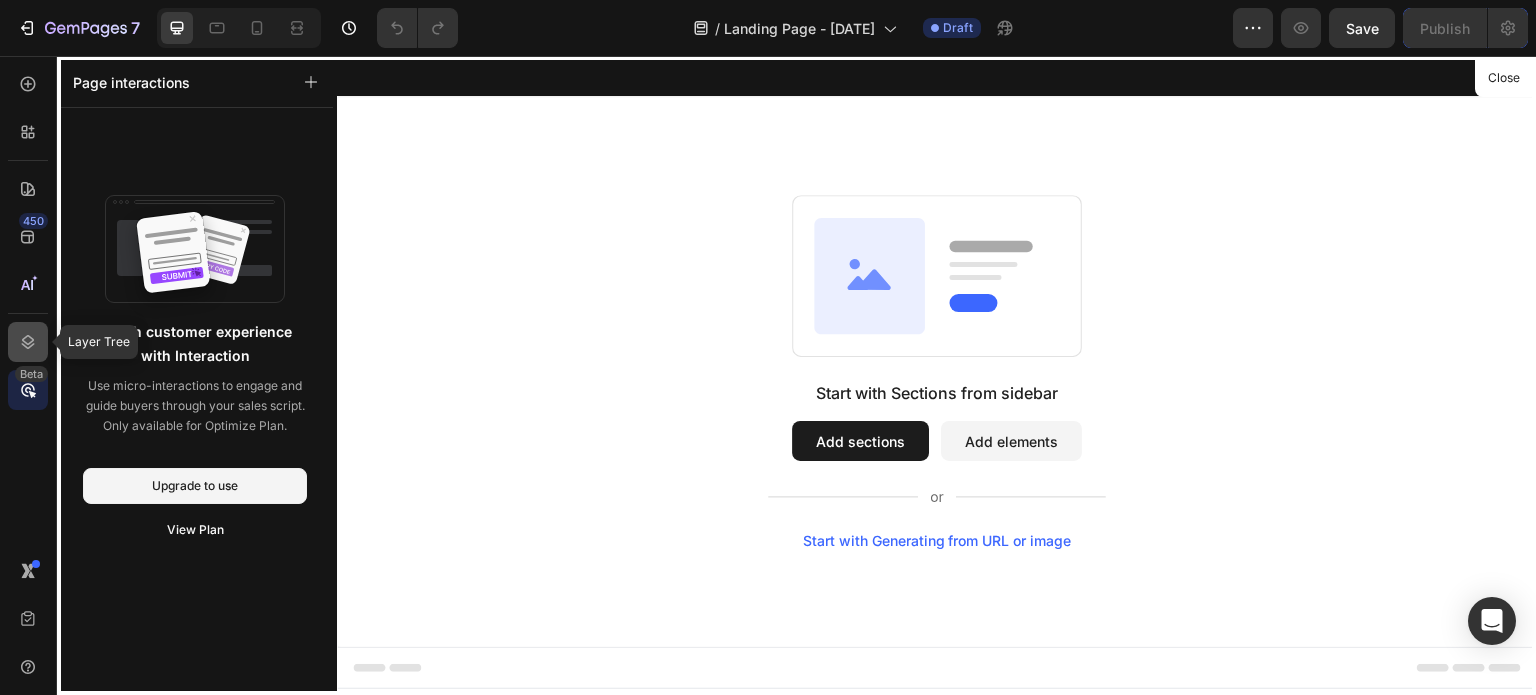 click 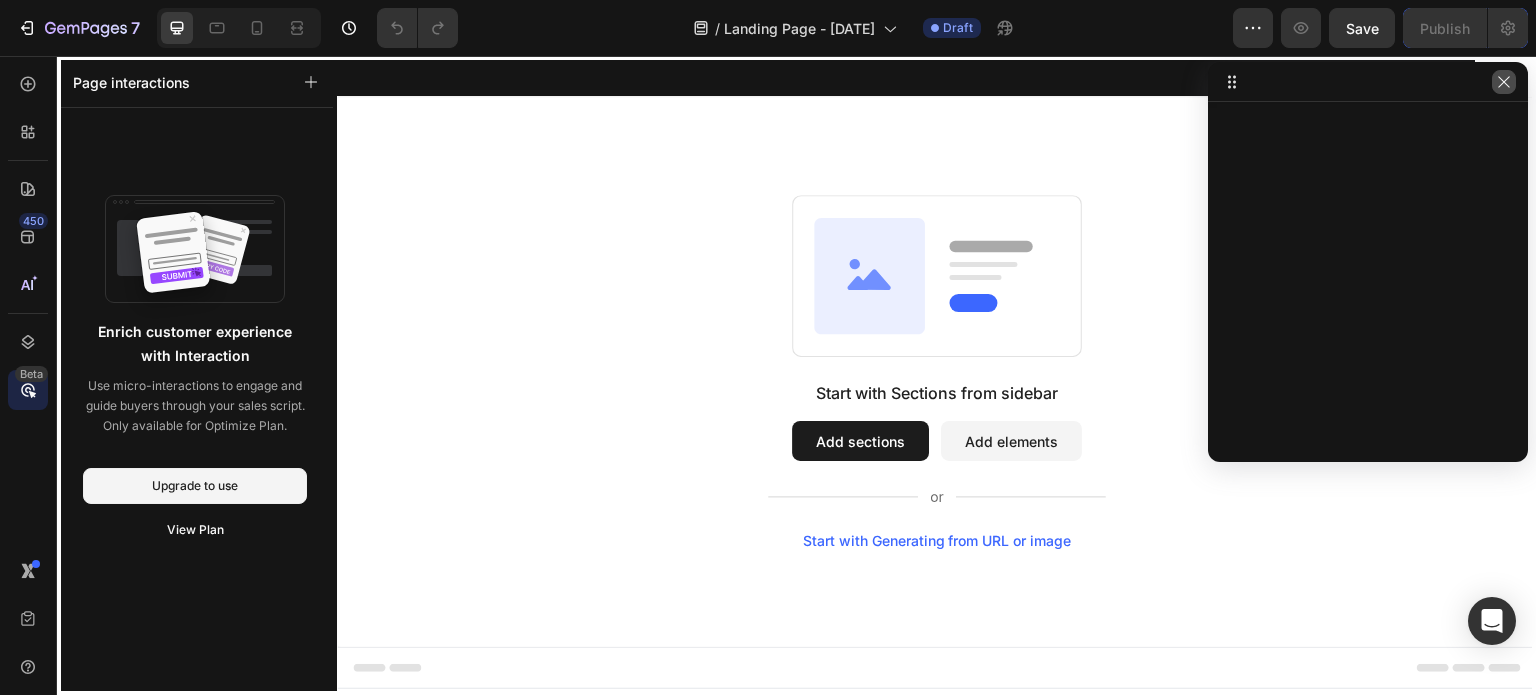 click at bounding box center [1504, 82] 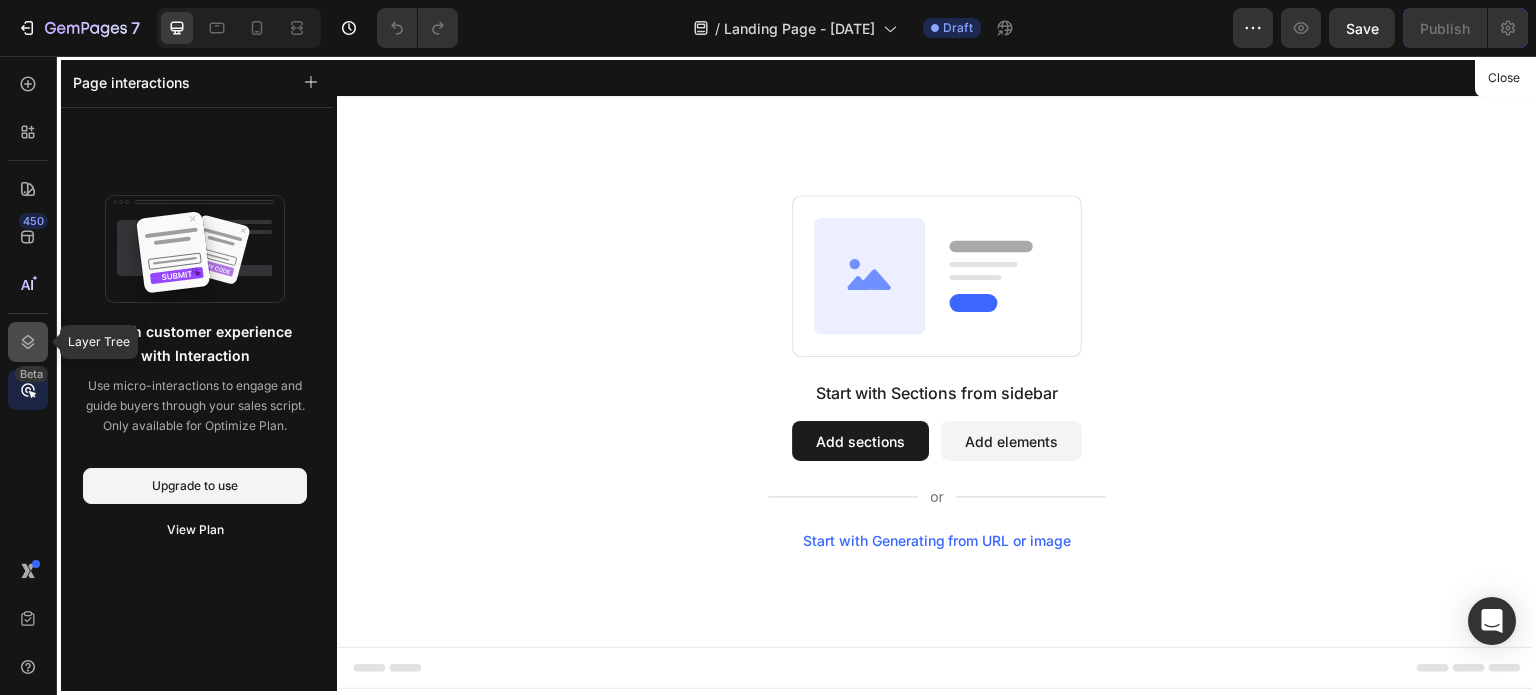 click 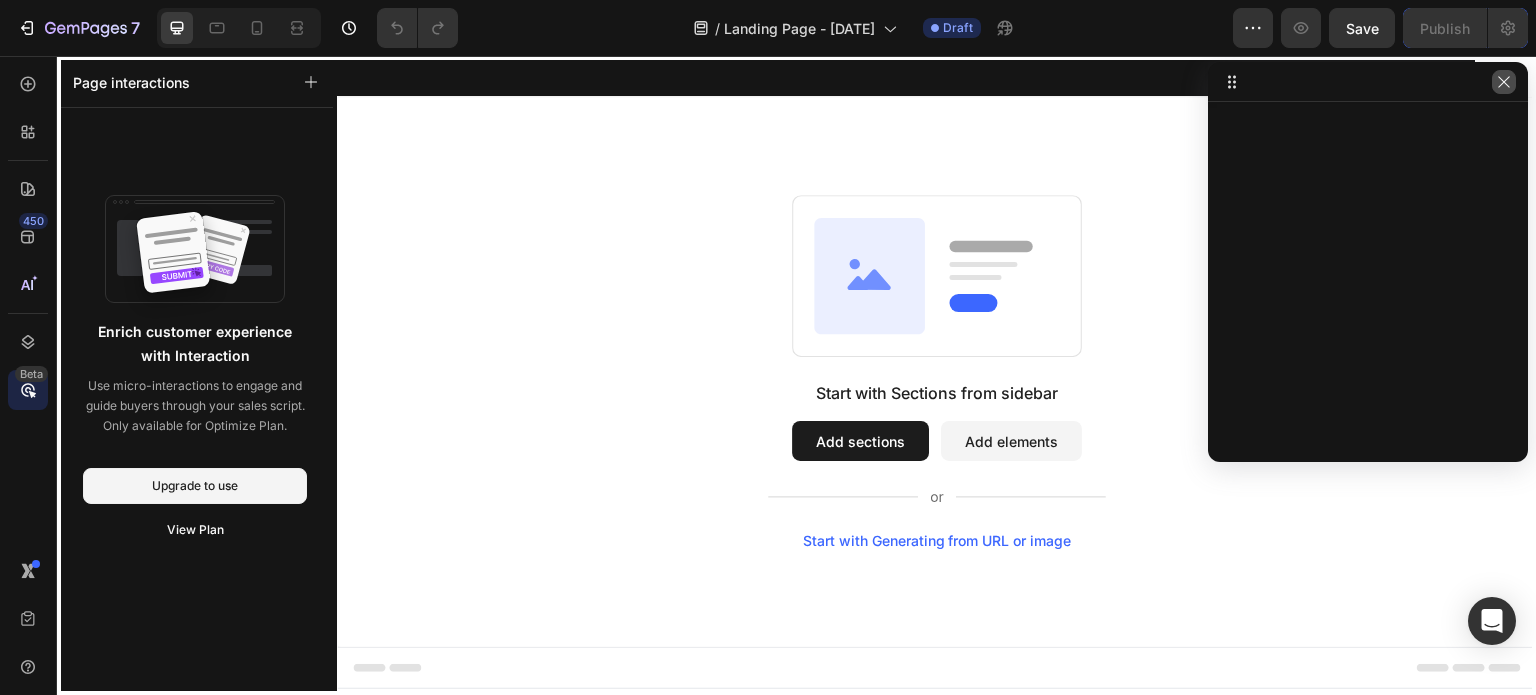 drag, startPoint x: 1512, startPoint y: 78, endPoint x: 1483, endPoint y: 81, distance: 29.15476 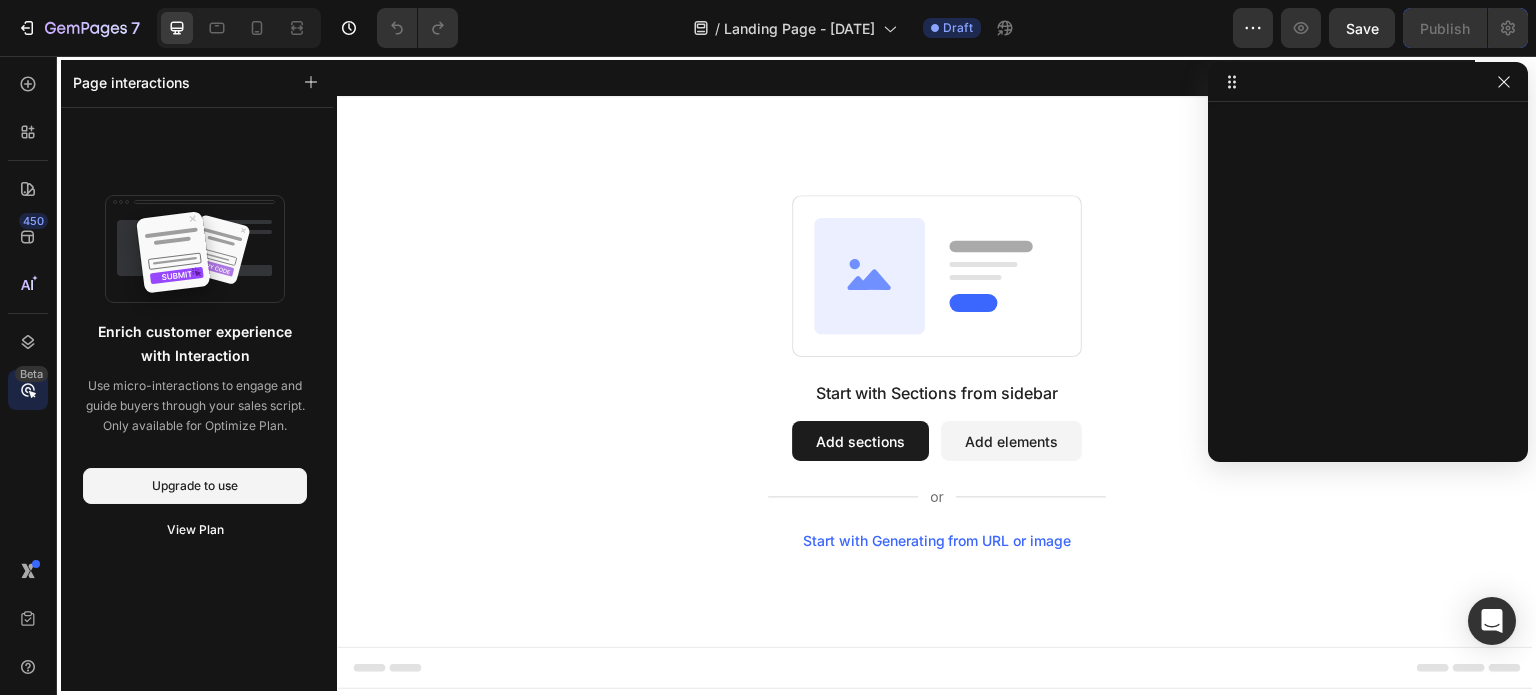 click at bounding box center (1504, 82) 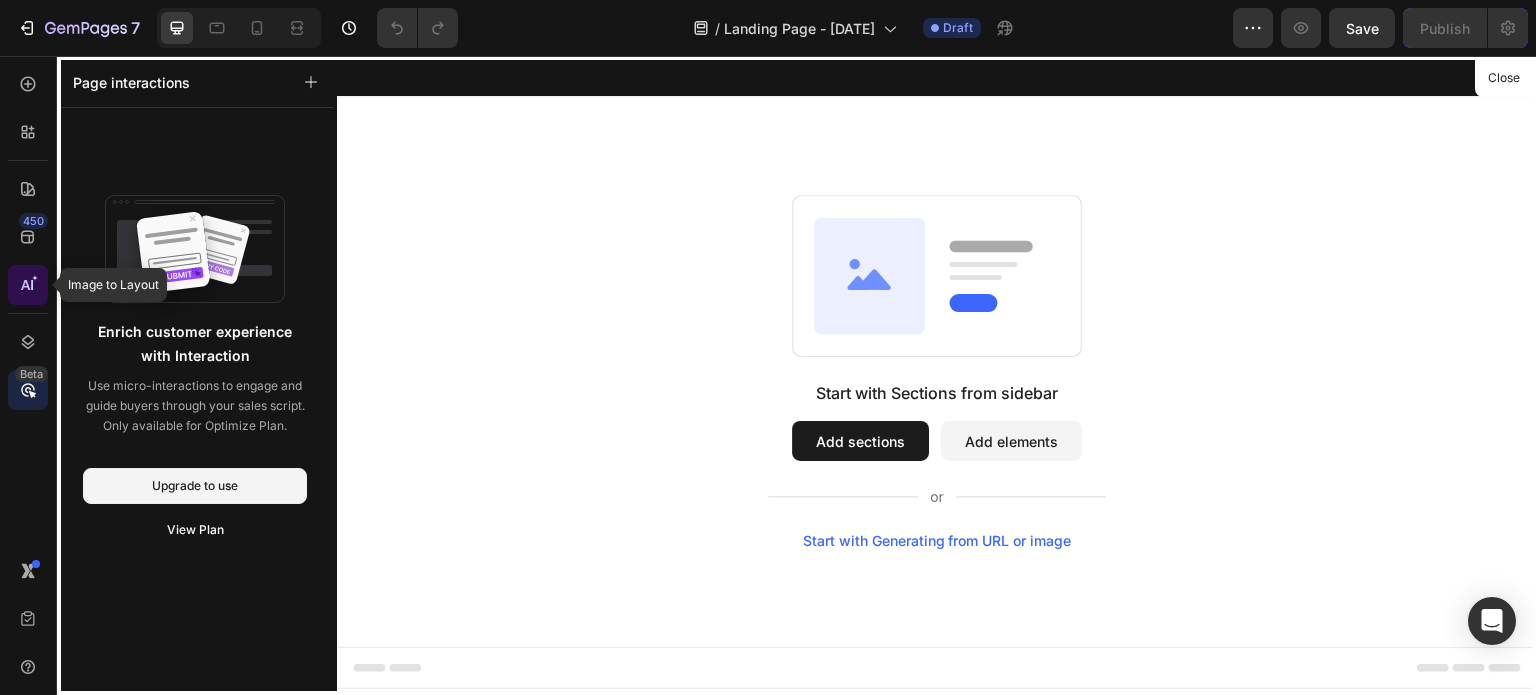 click 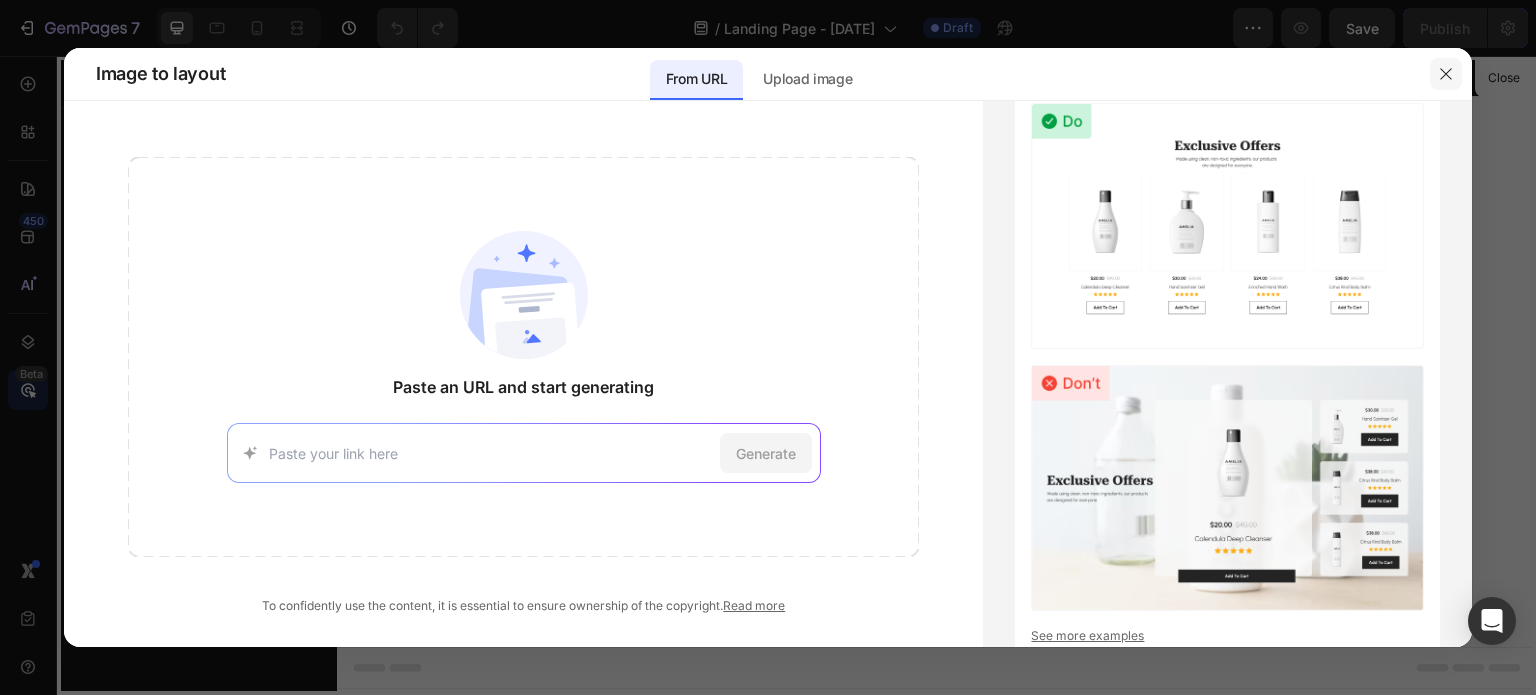 click at bounding box center (1446, 74) 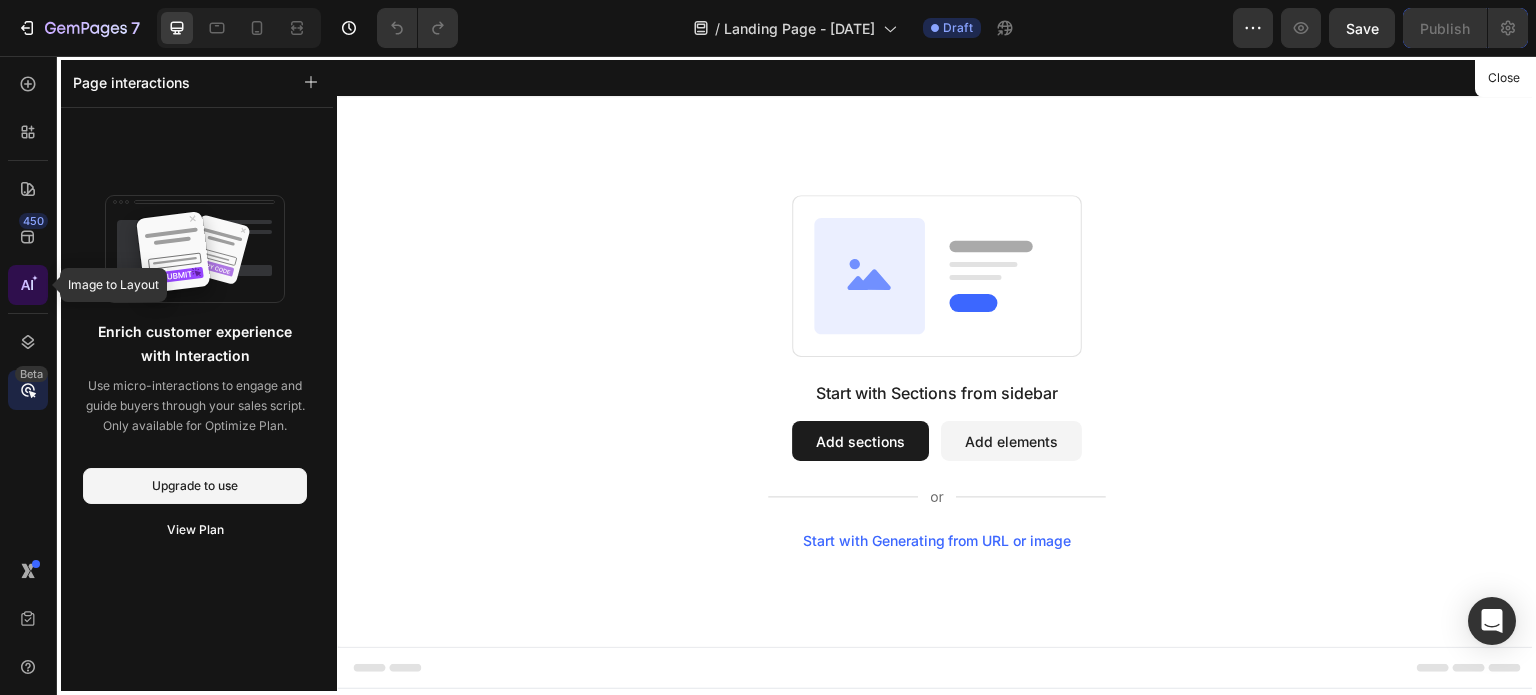 click 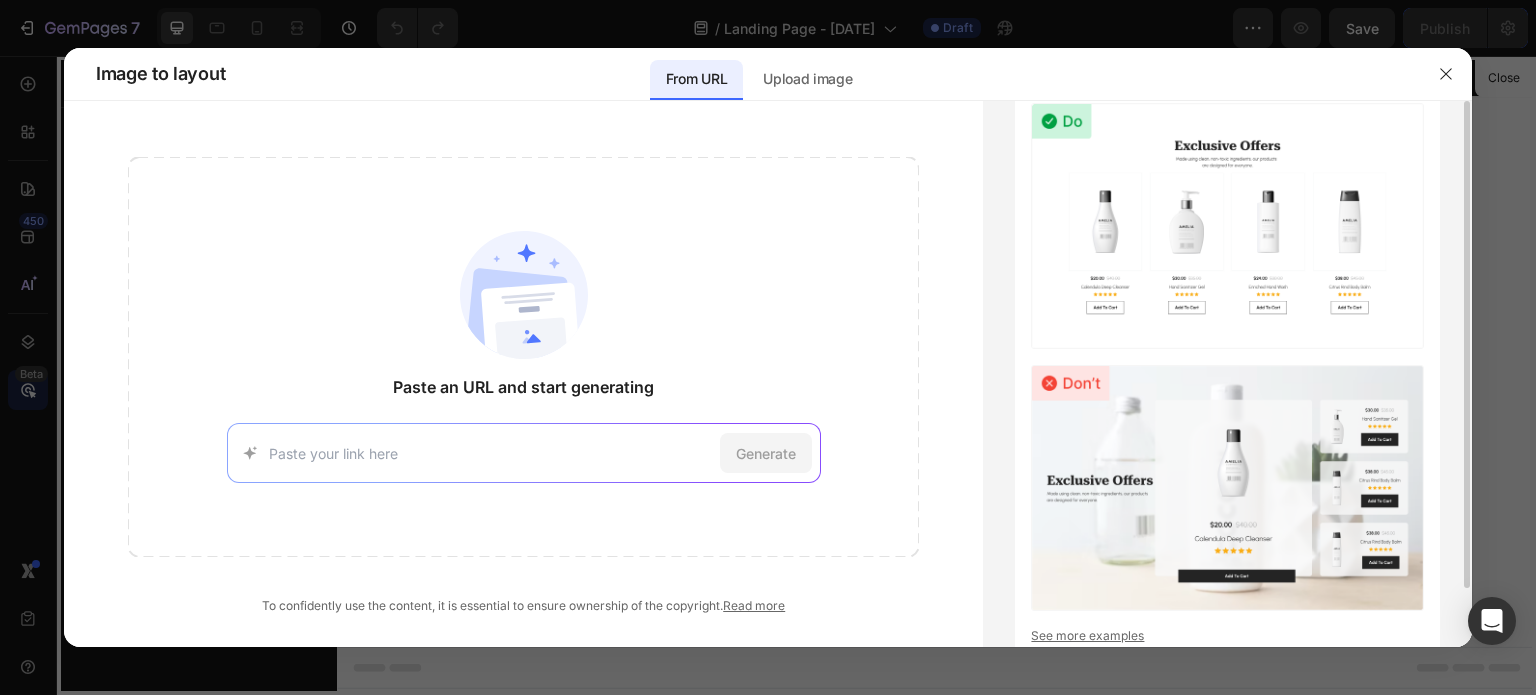 scroll, scrollTop: 65, scrollLeft: 0, axis: vertical 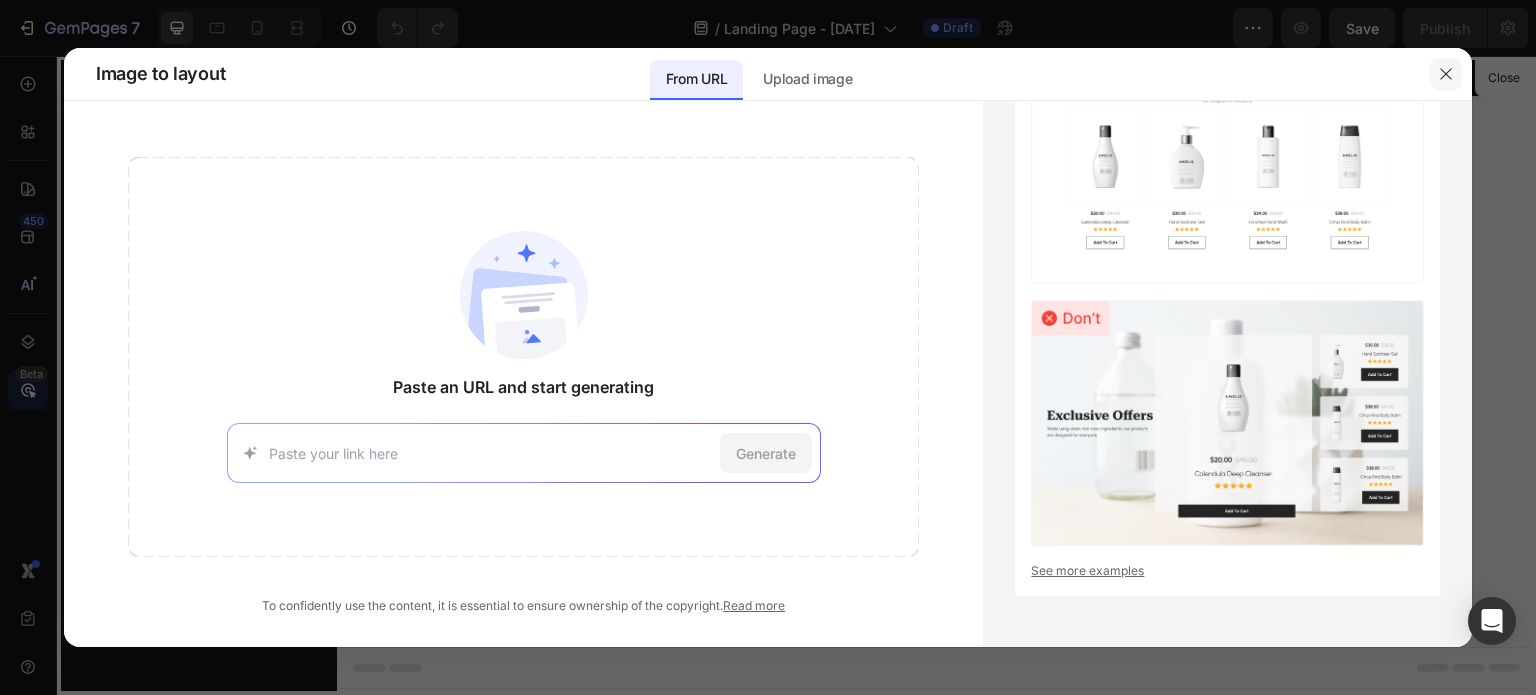 click at bounding box center [1446, 74] 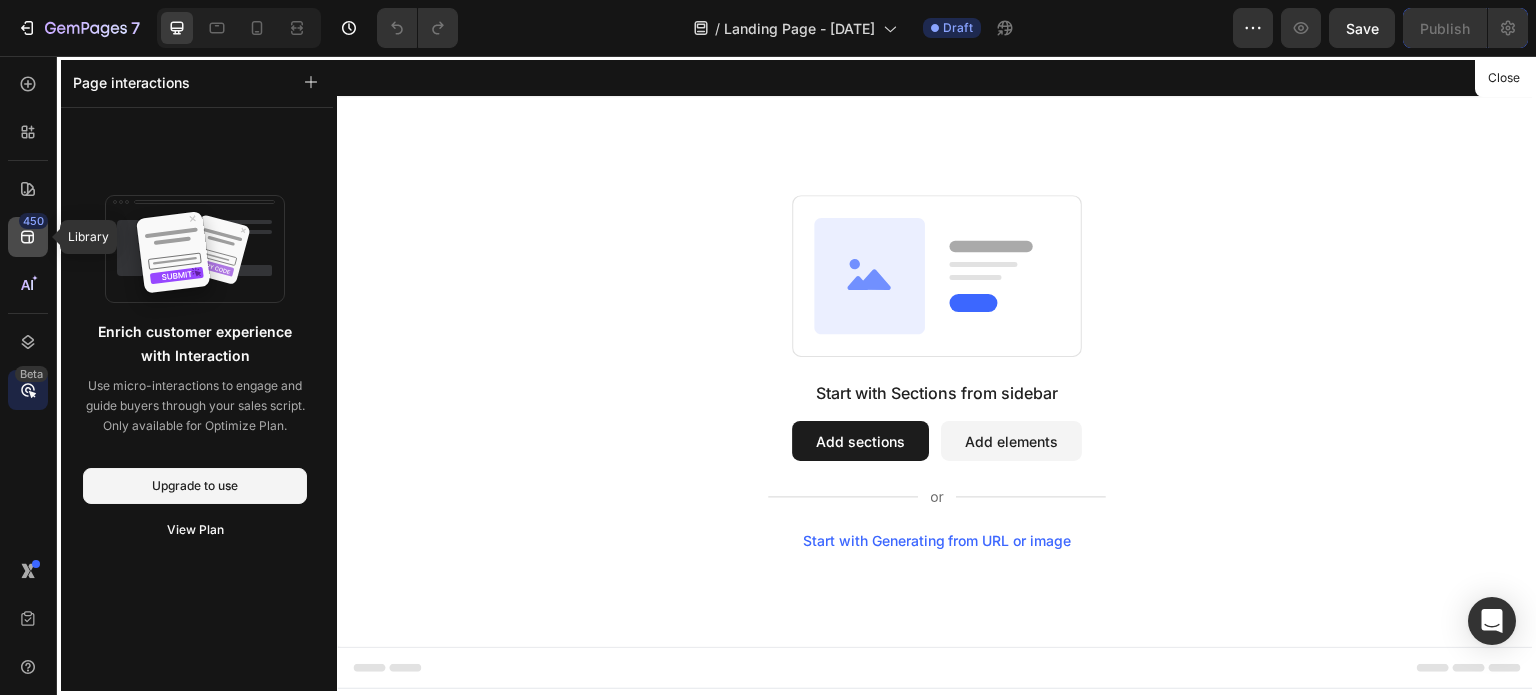 click on "450" 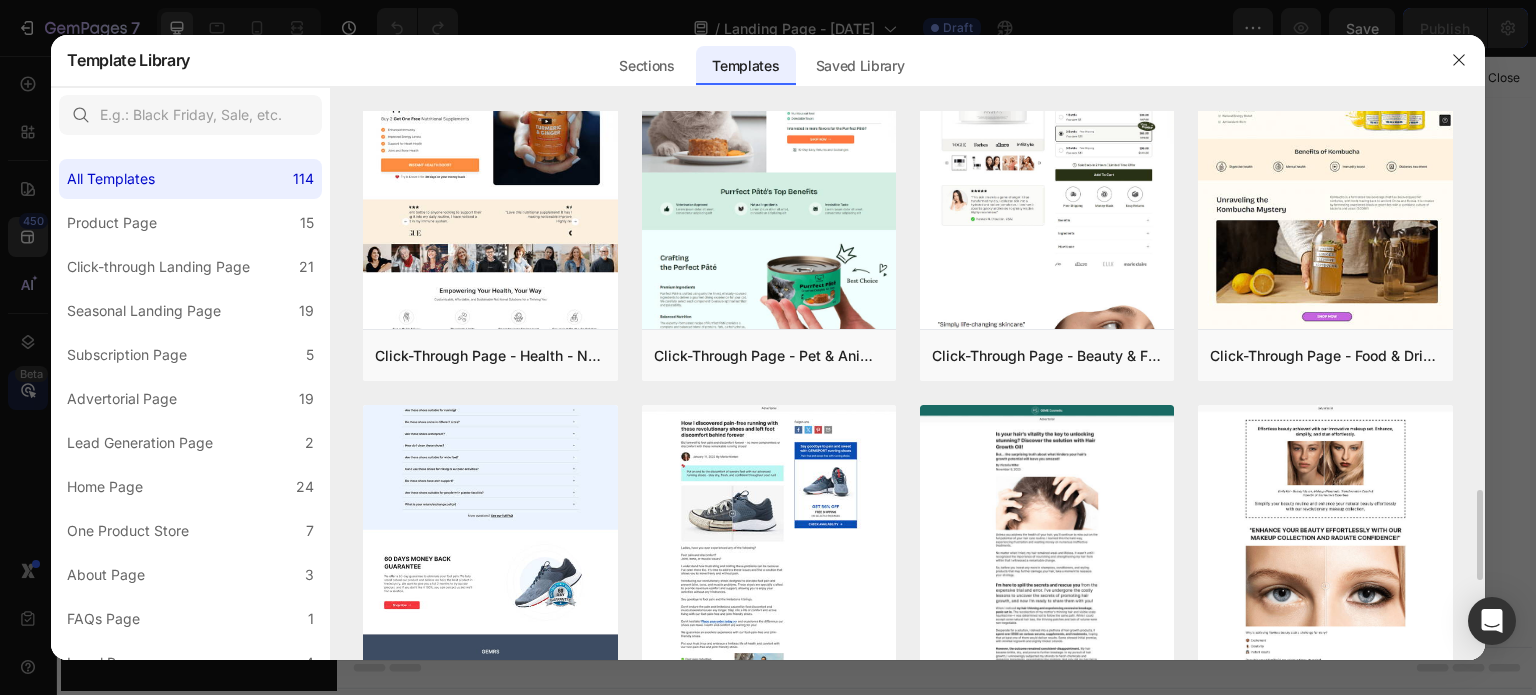 scroll, scrollTop: 2112, scrollLeft: 0, axis: vertical 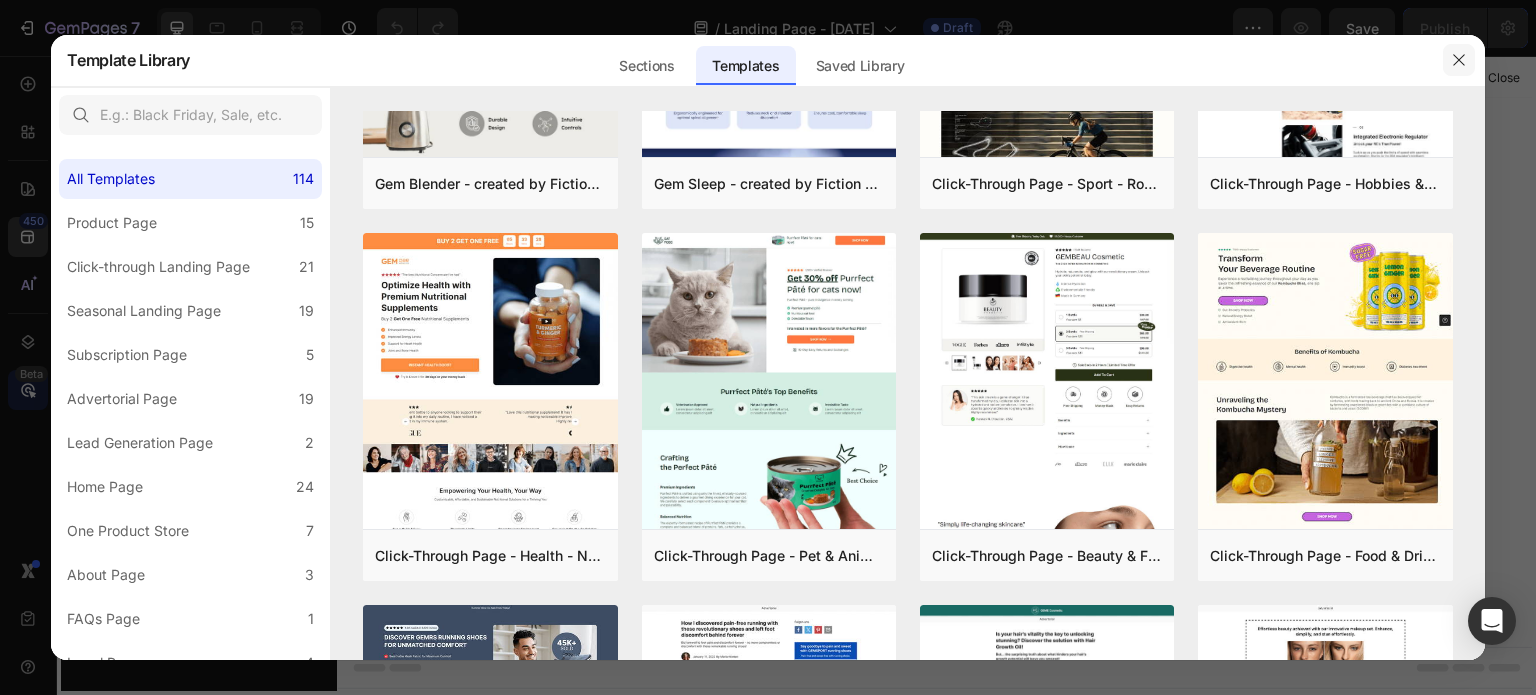 click at bounding box center [1459, 60] 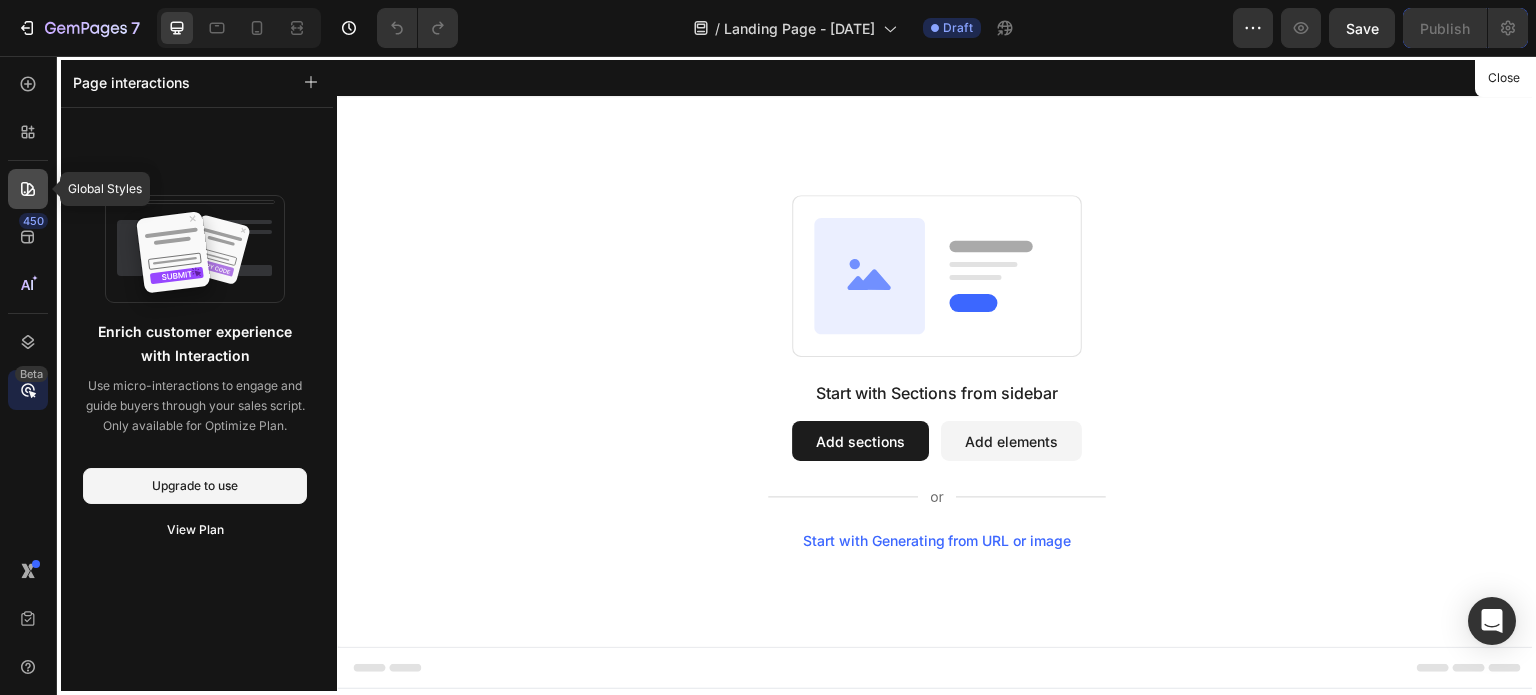 click 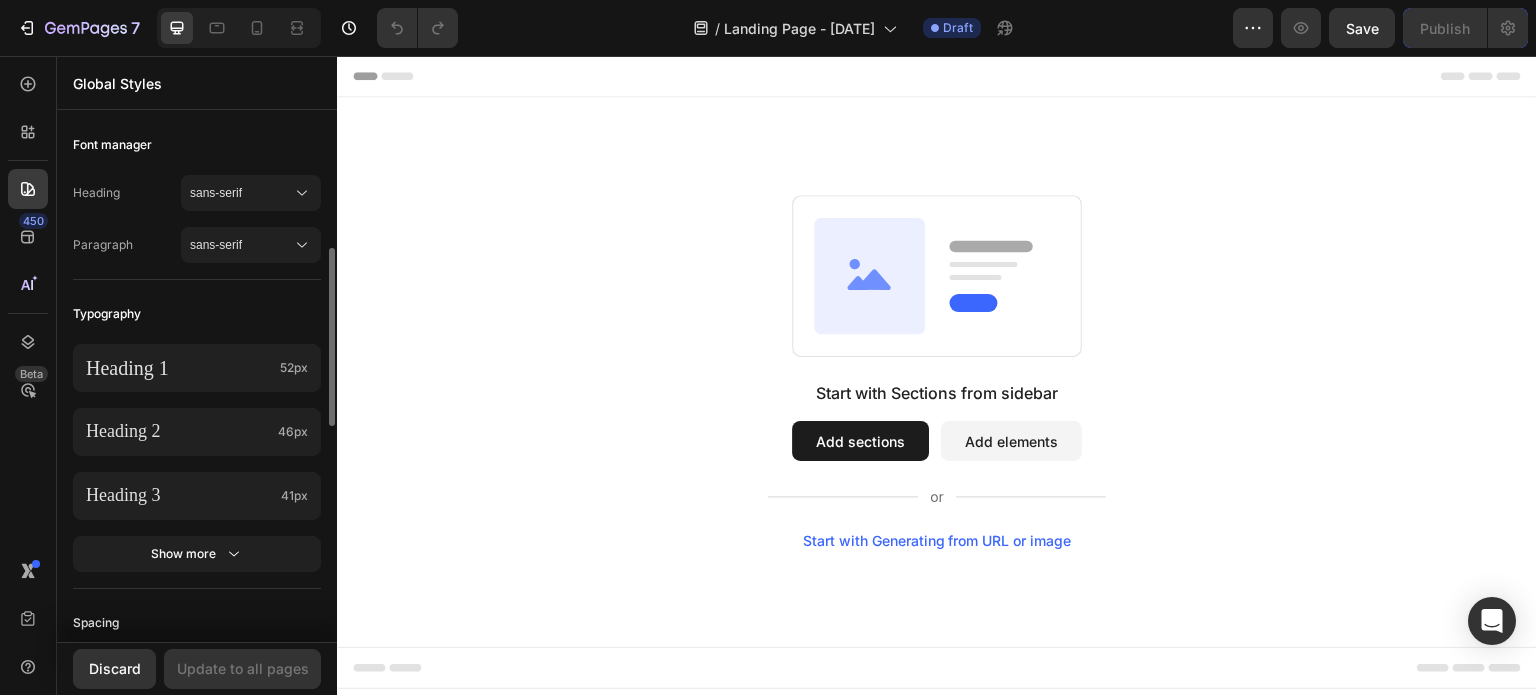 scroll, scrollTop: 100, scrollLeft: 0, axis: vertical 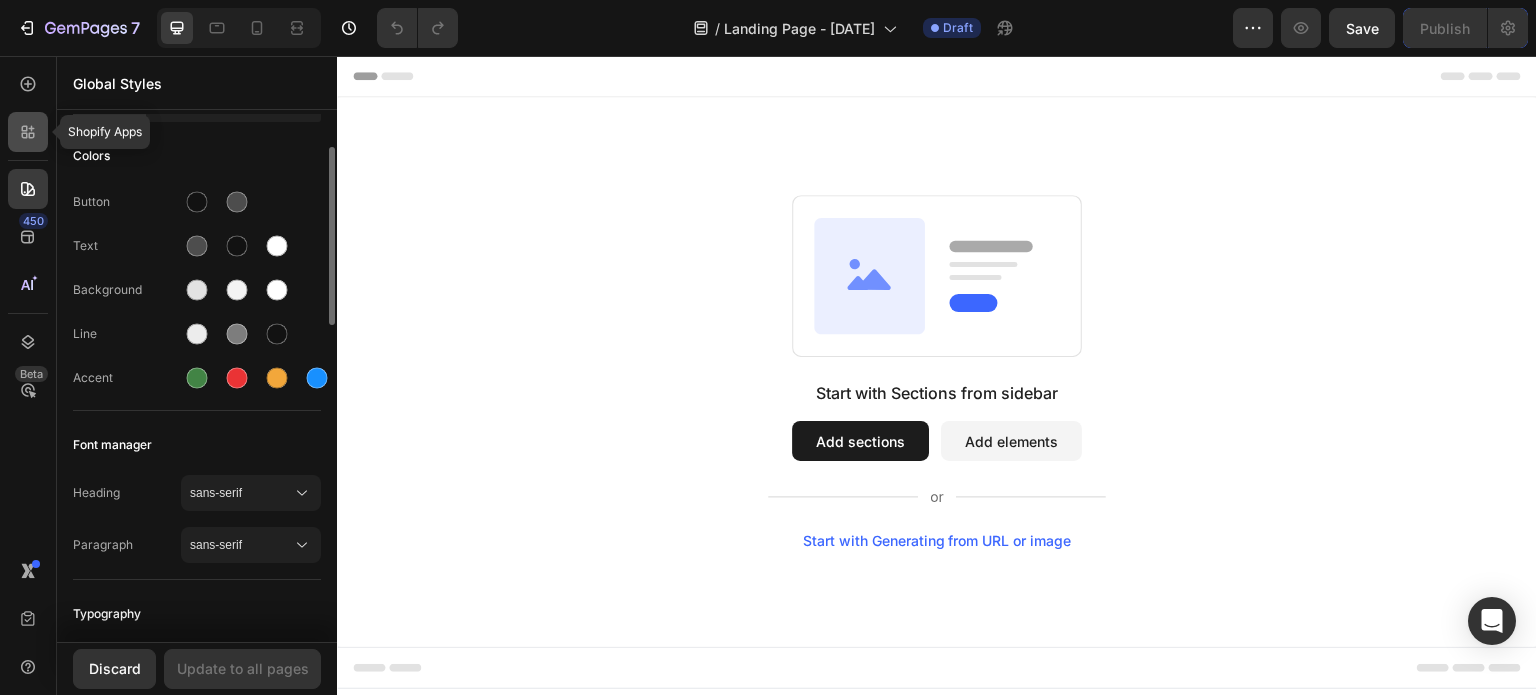 click 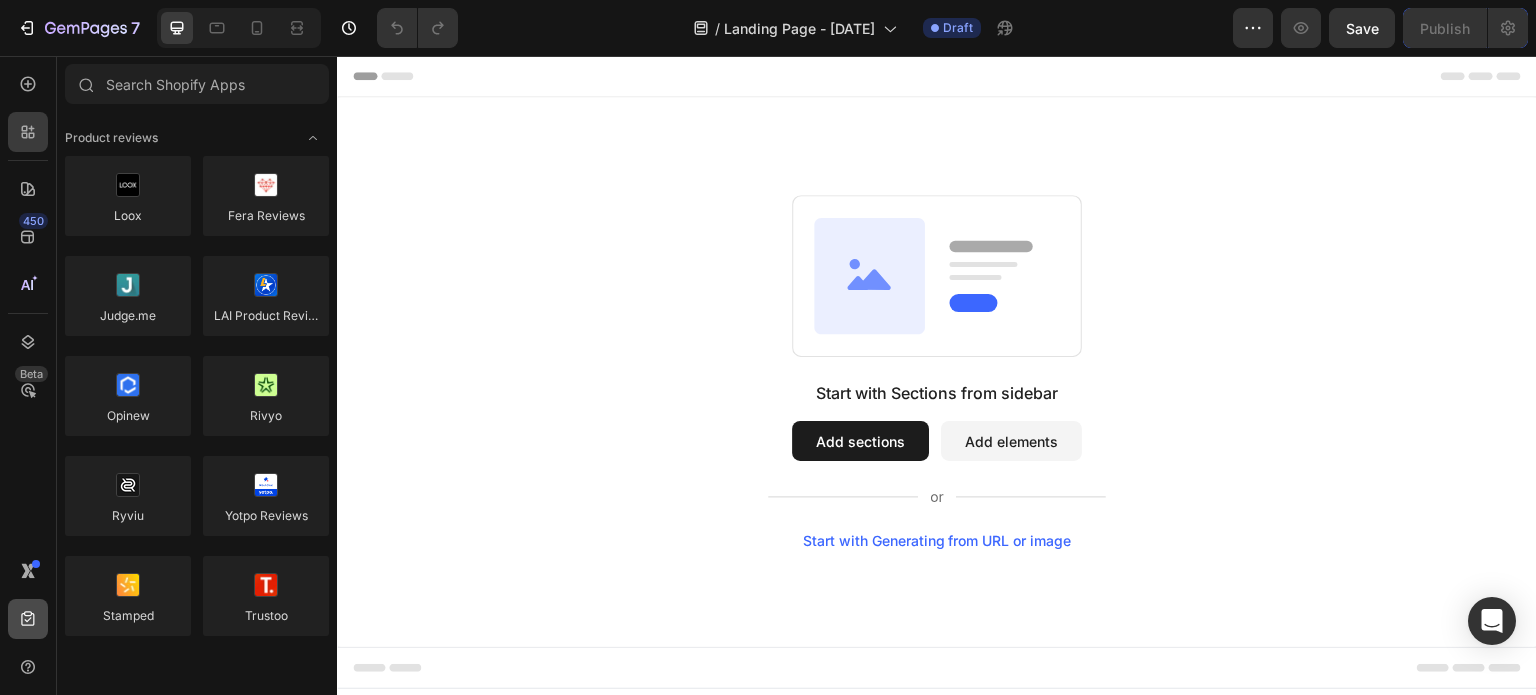 scroll, scrollTop: 100, scrollLeft: 0, axis: vertical 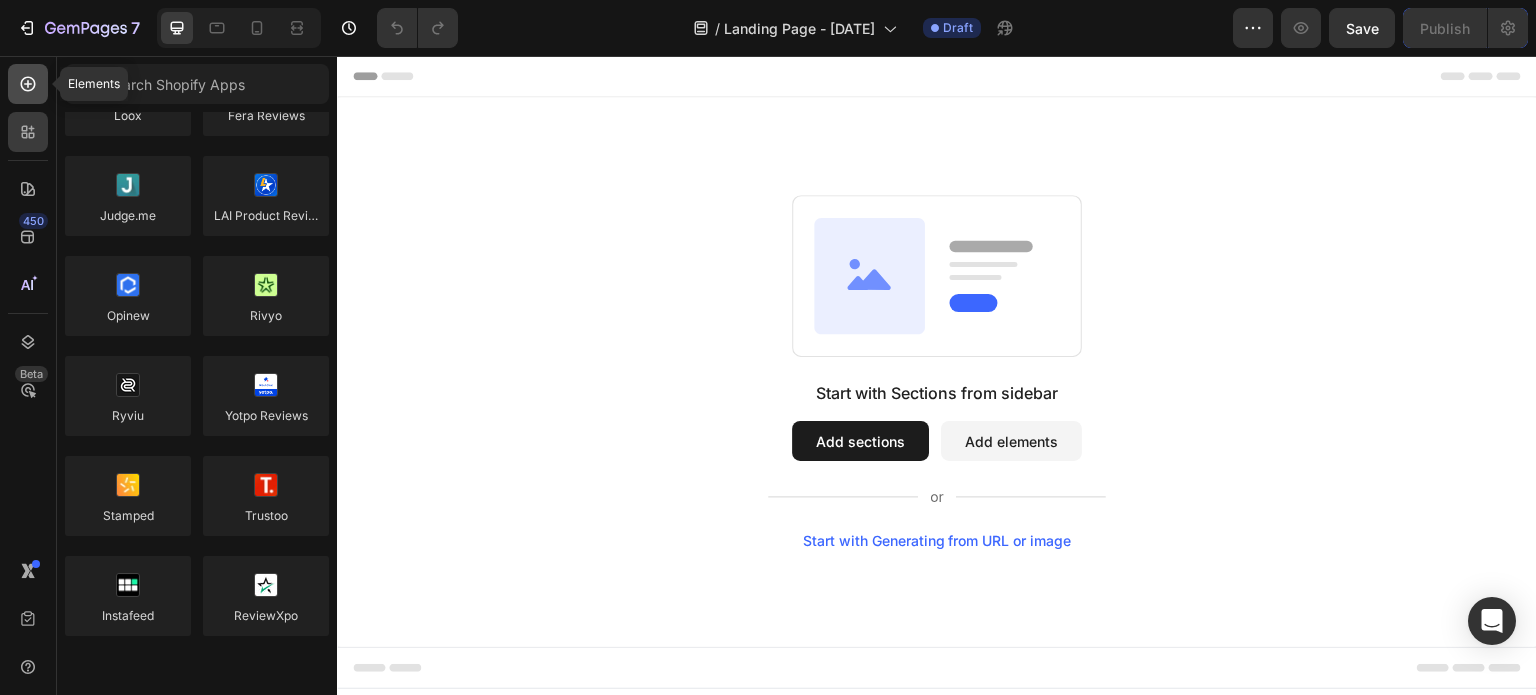 click 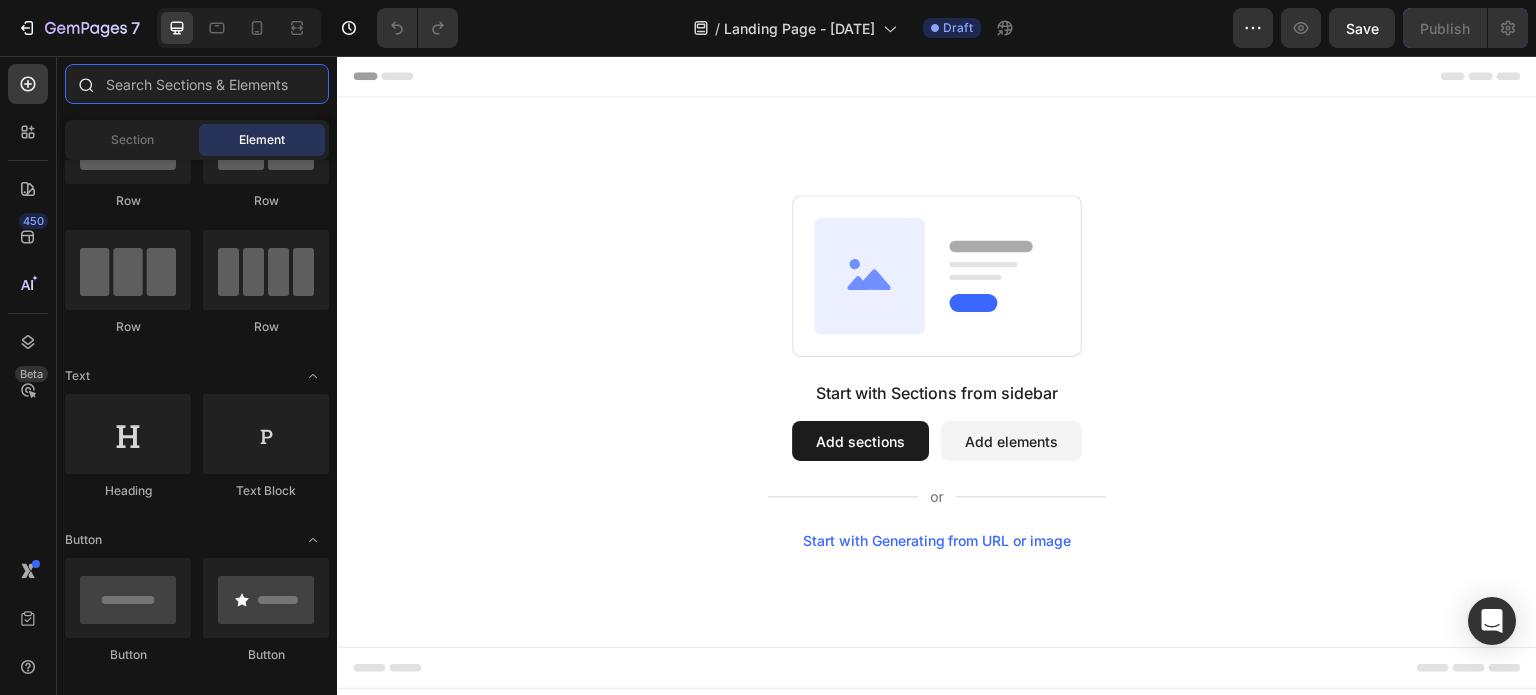 click at bounding box center (197, 84) 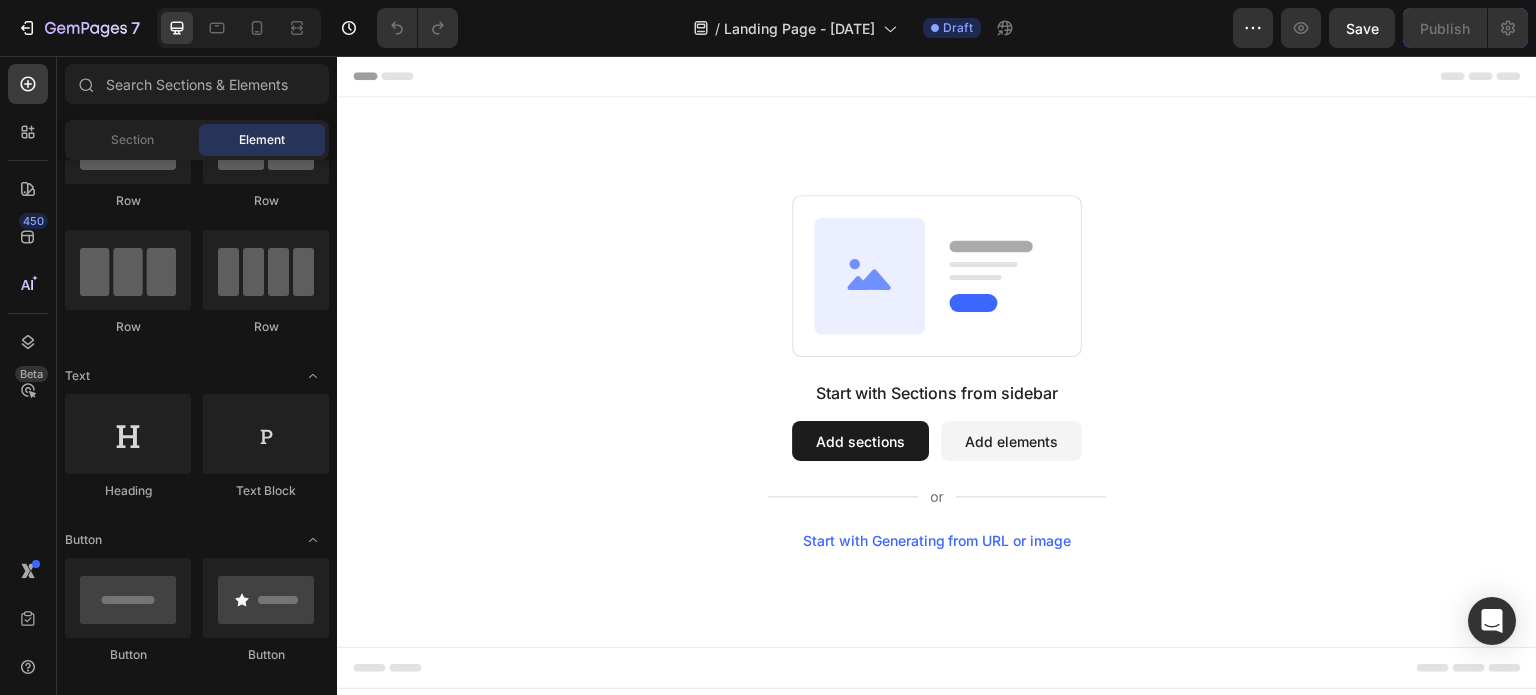 click on "450 Beta" at bounding box center (28, 307) 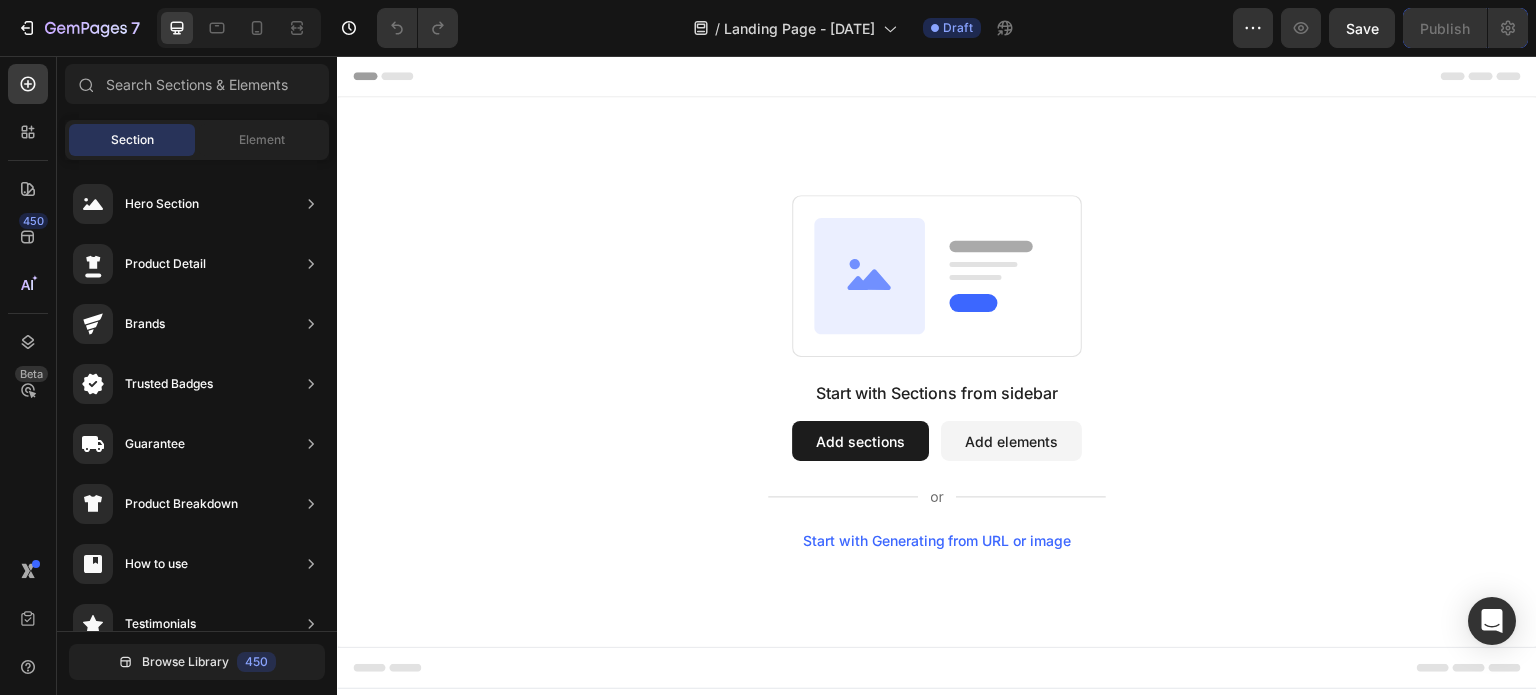 click on "Add sections" at bounding box center (860, 441) 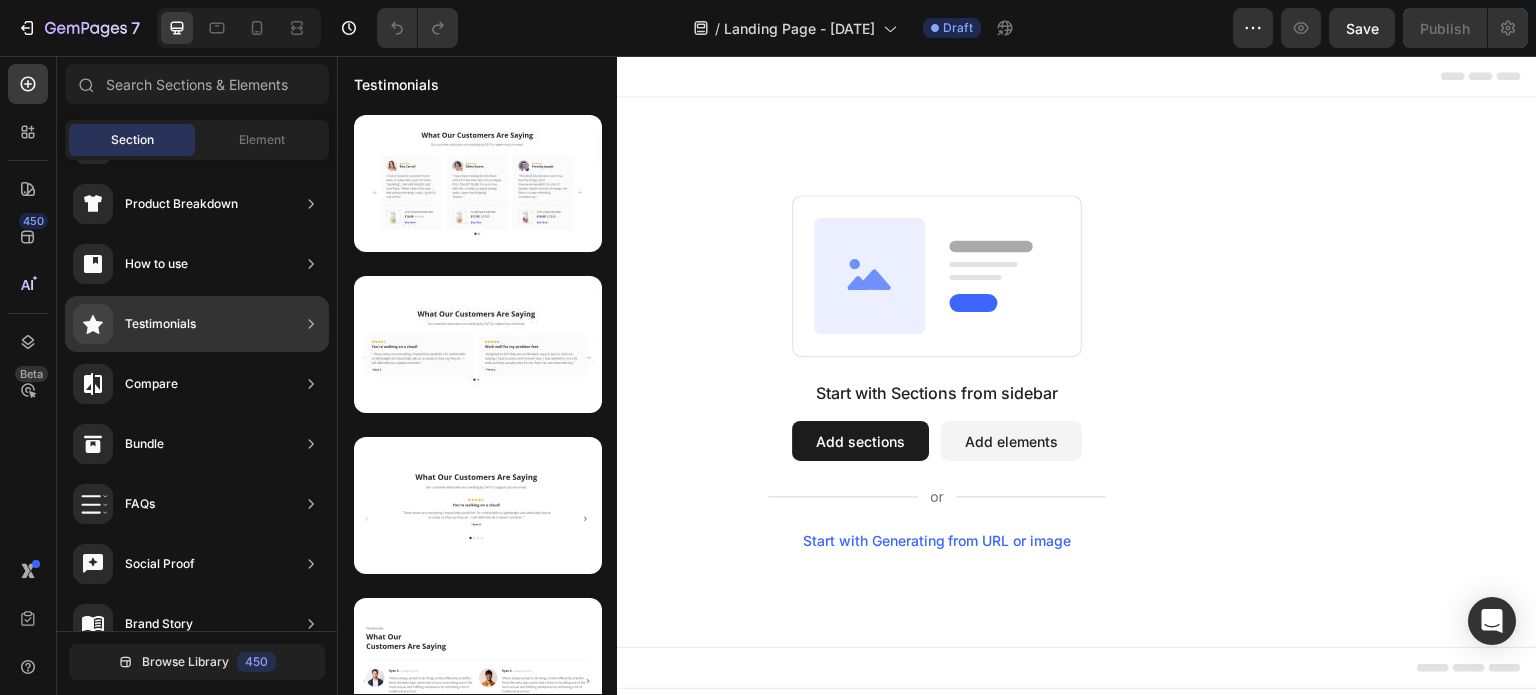 scroll, scrollTop: 688, scrollLeft: 0, axis: vertical 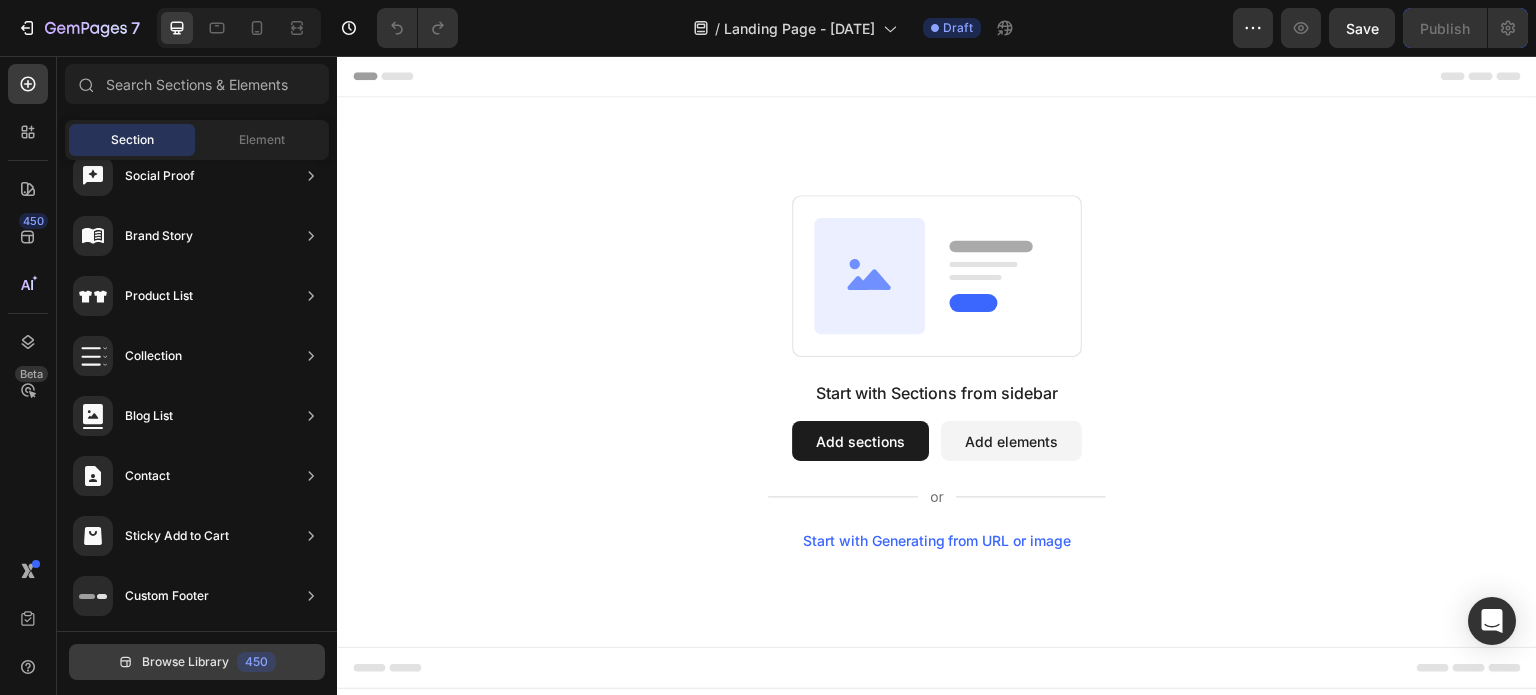 click on "Browse Library" at bounding box center [185, 662] 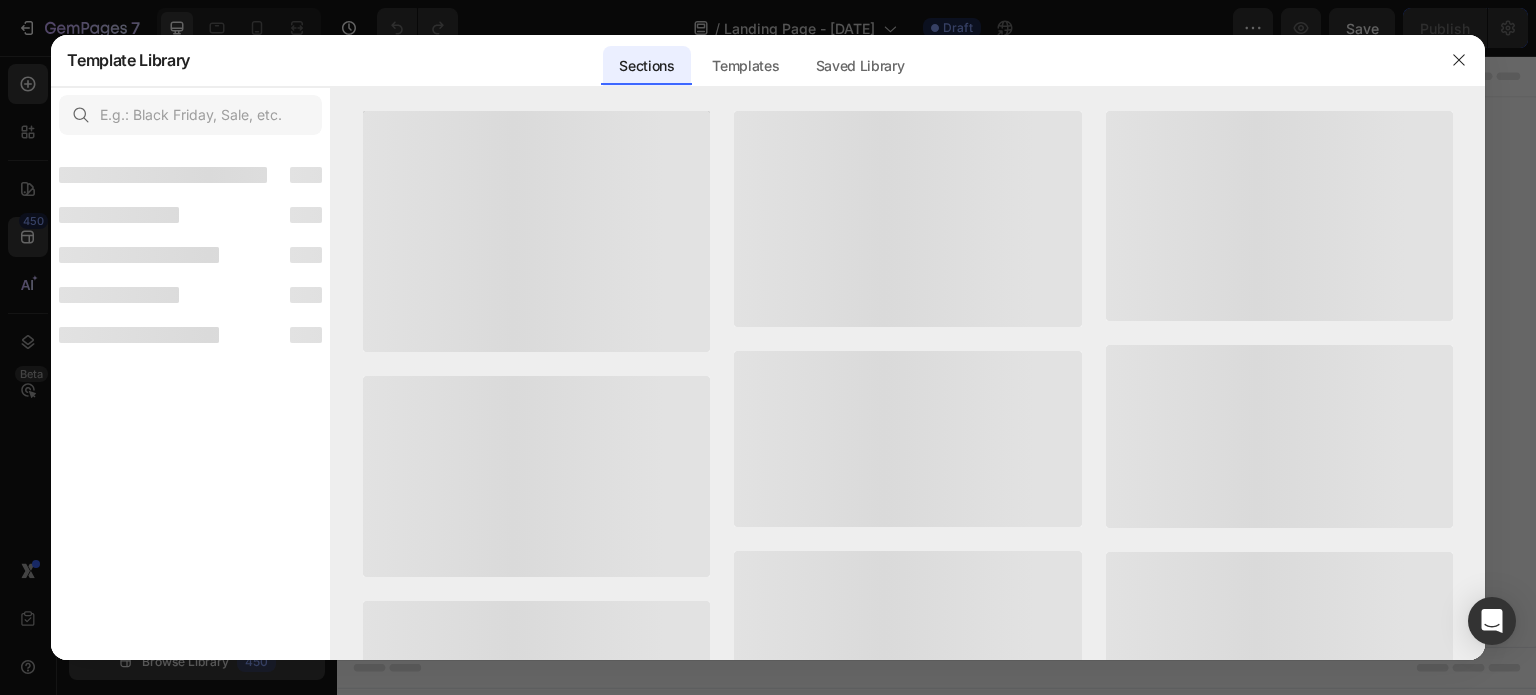scroll, scrollTop: 664, scrollLeft: 0, axis: vertical 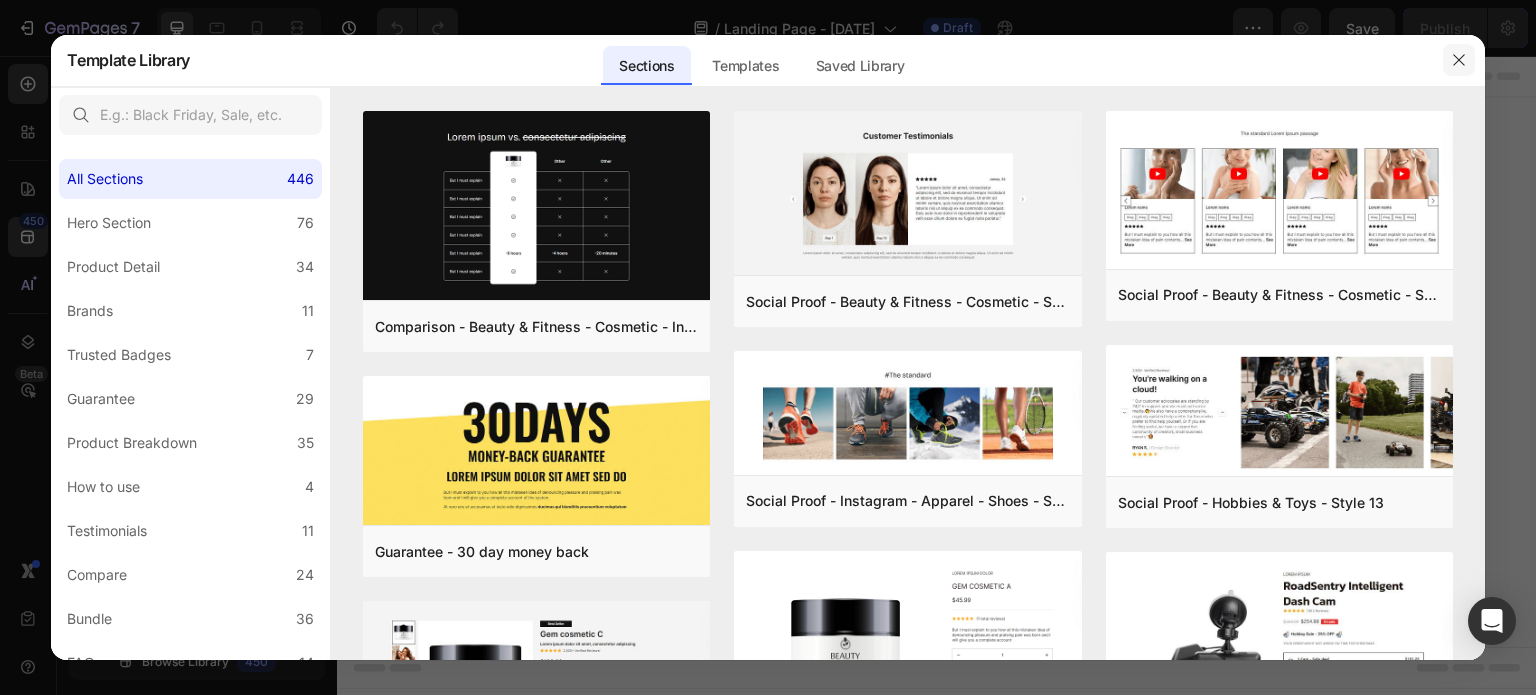 click 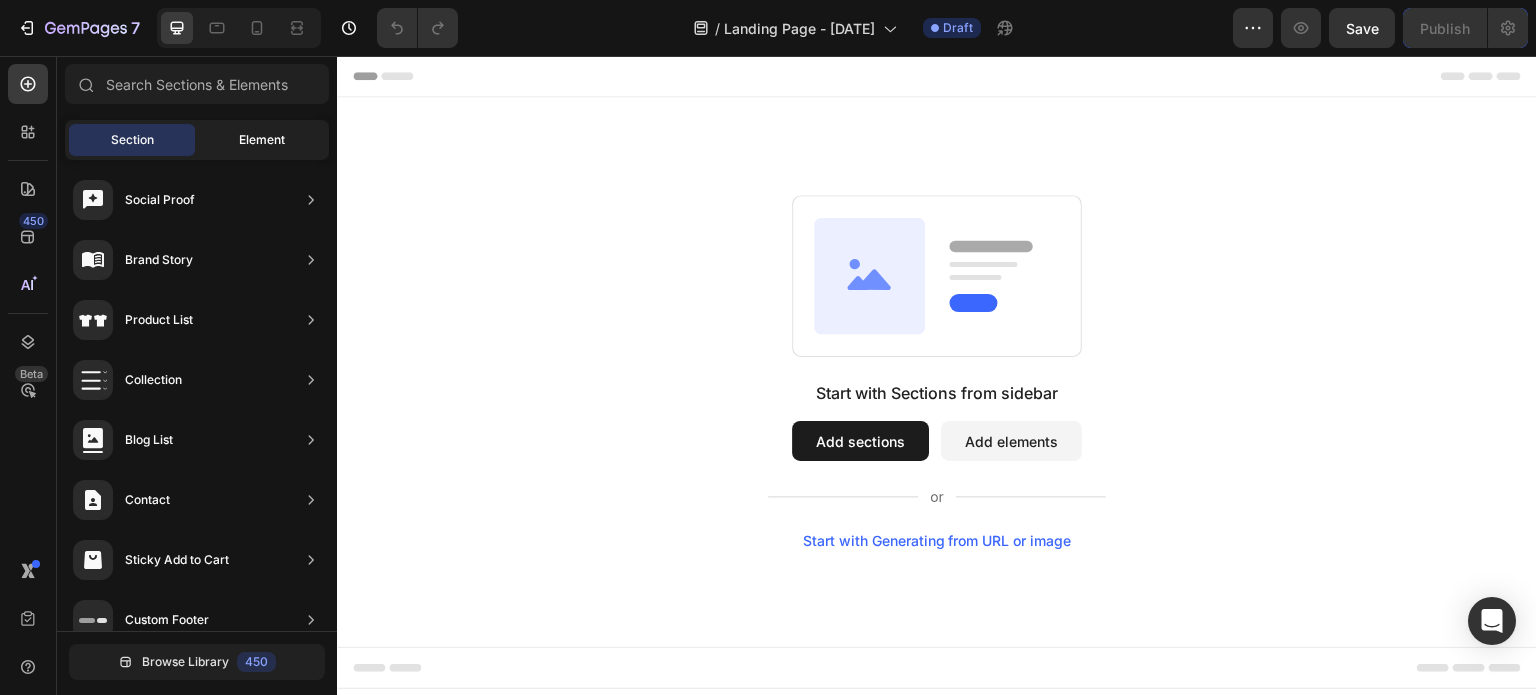 click on "Element" at bounding box center [262, 140] 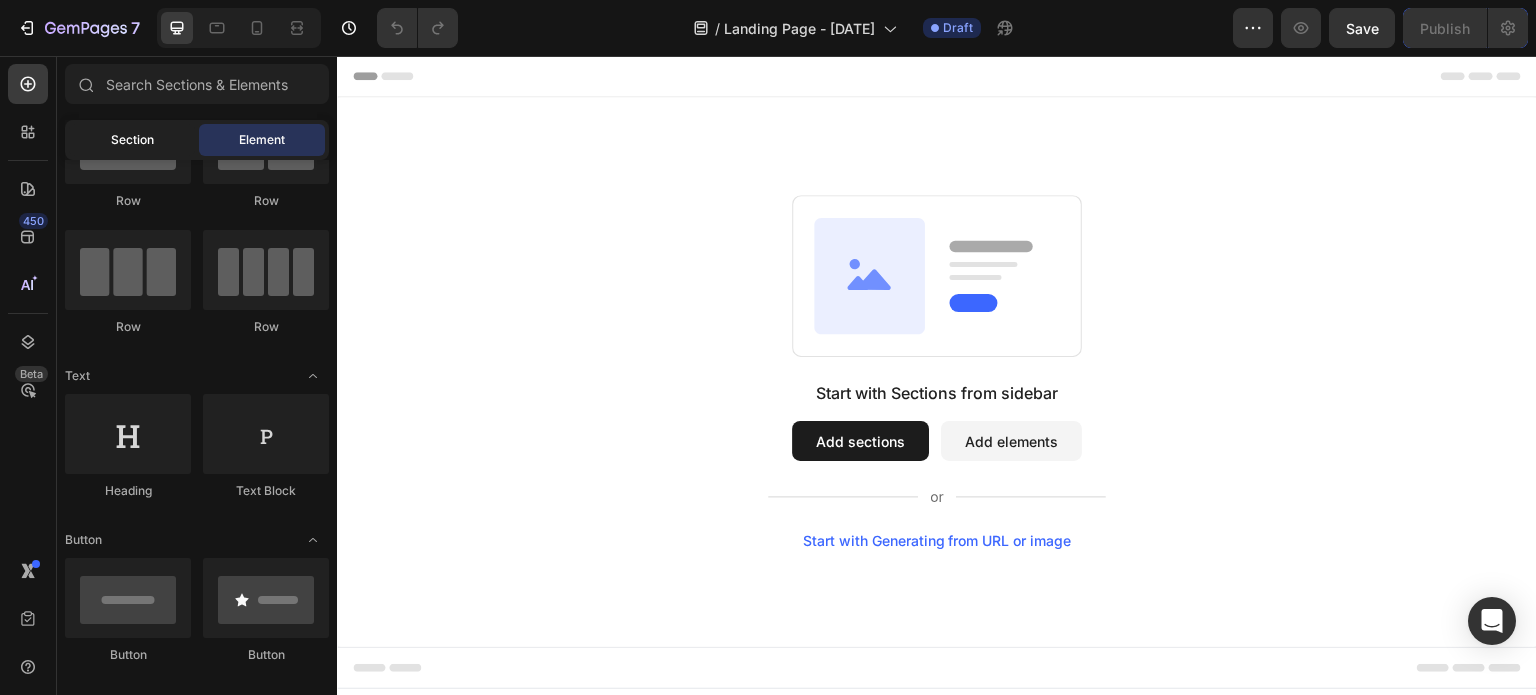 click on "Section" at bounding box center [132, 140] 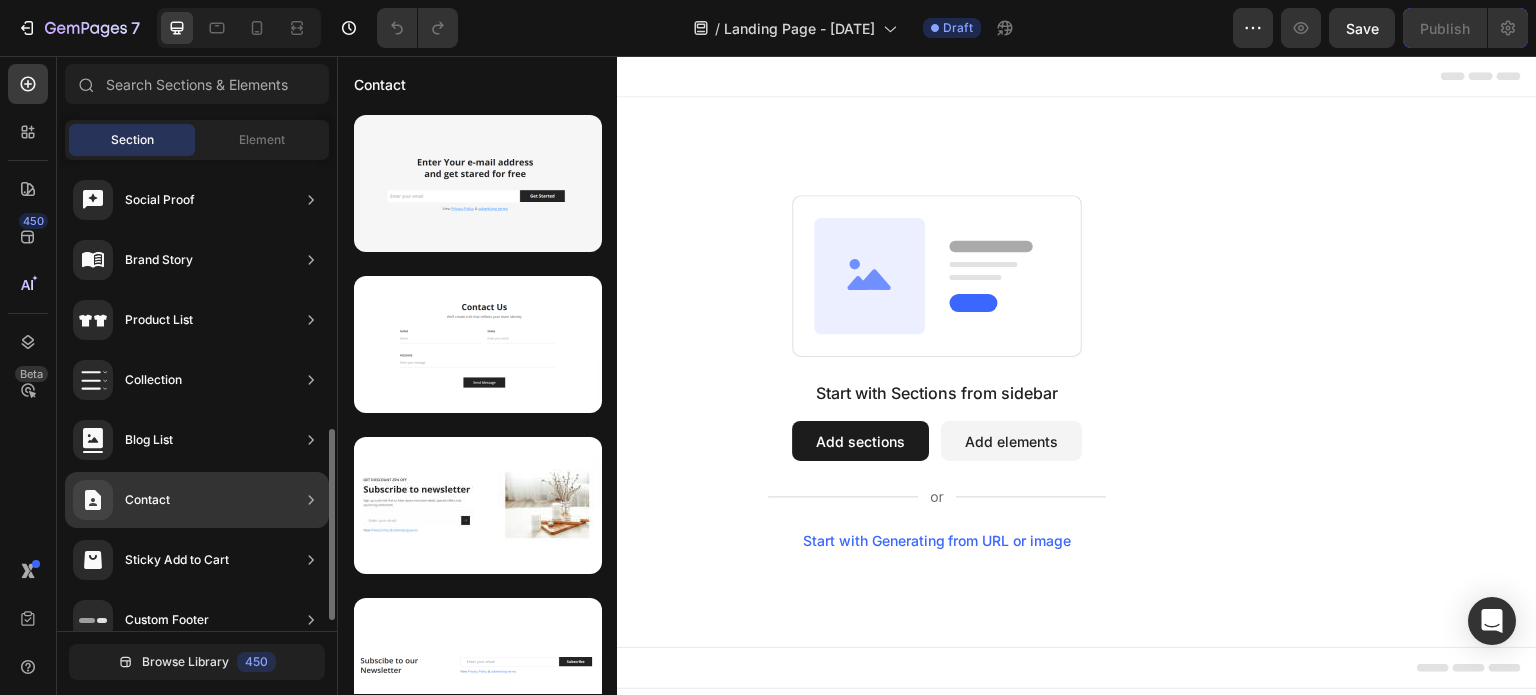 scroll, scrollTop: 688, scrollLeft: 0, axis: vertical 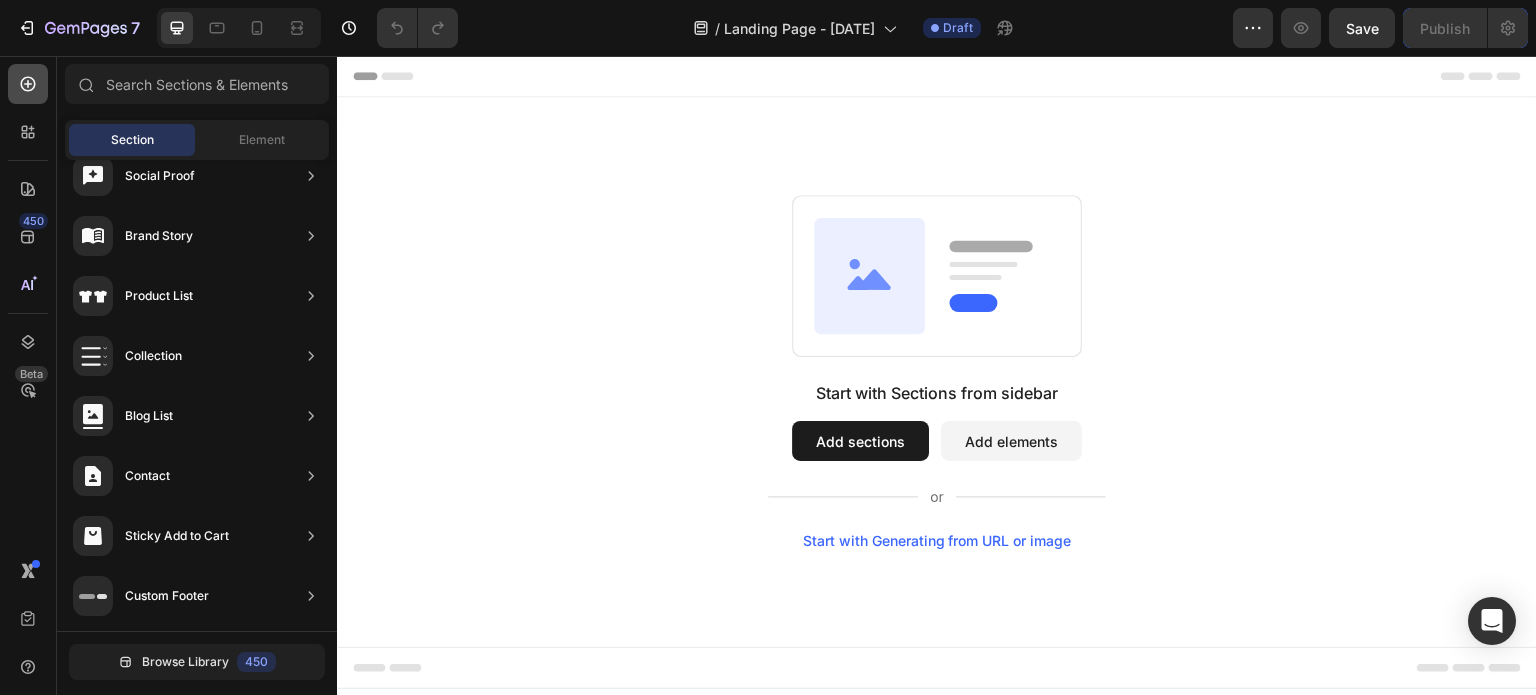 click 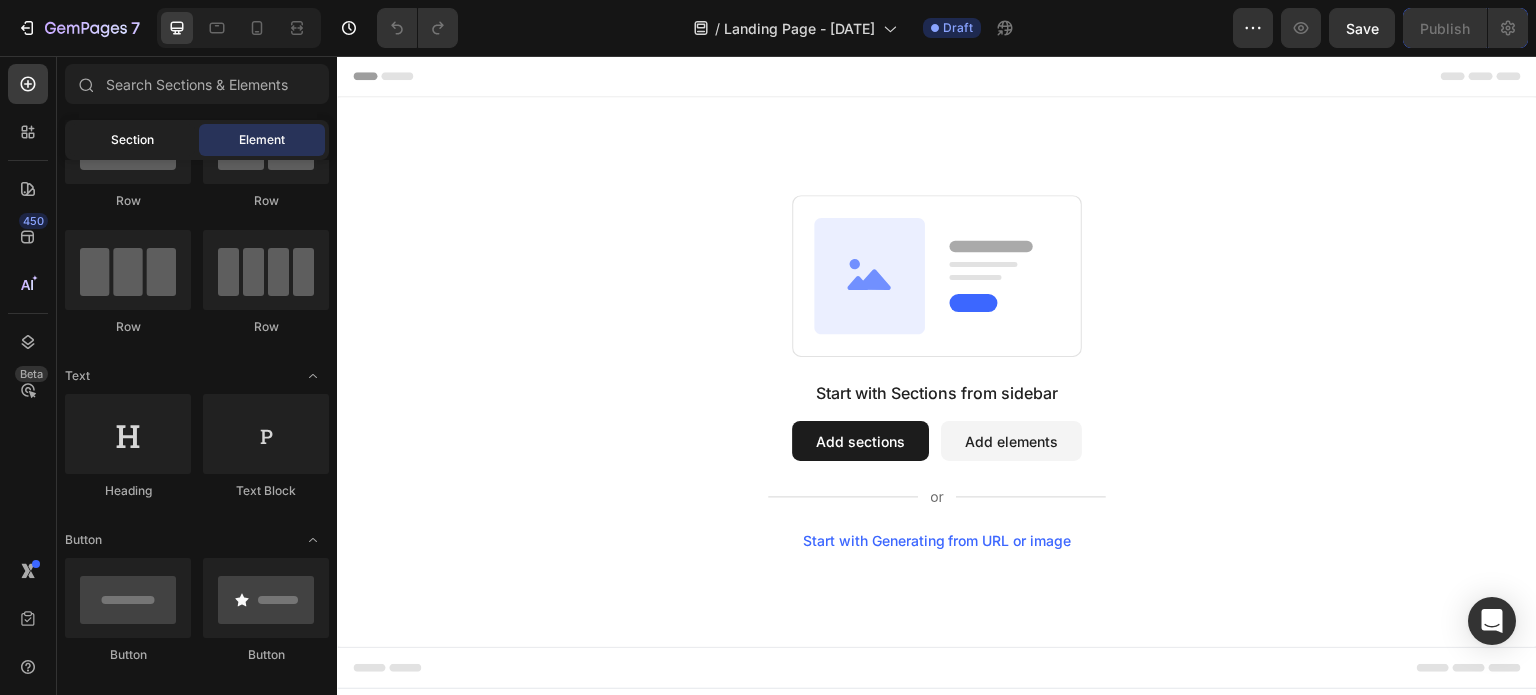 click on "Section" 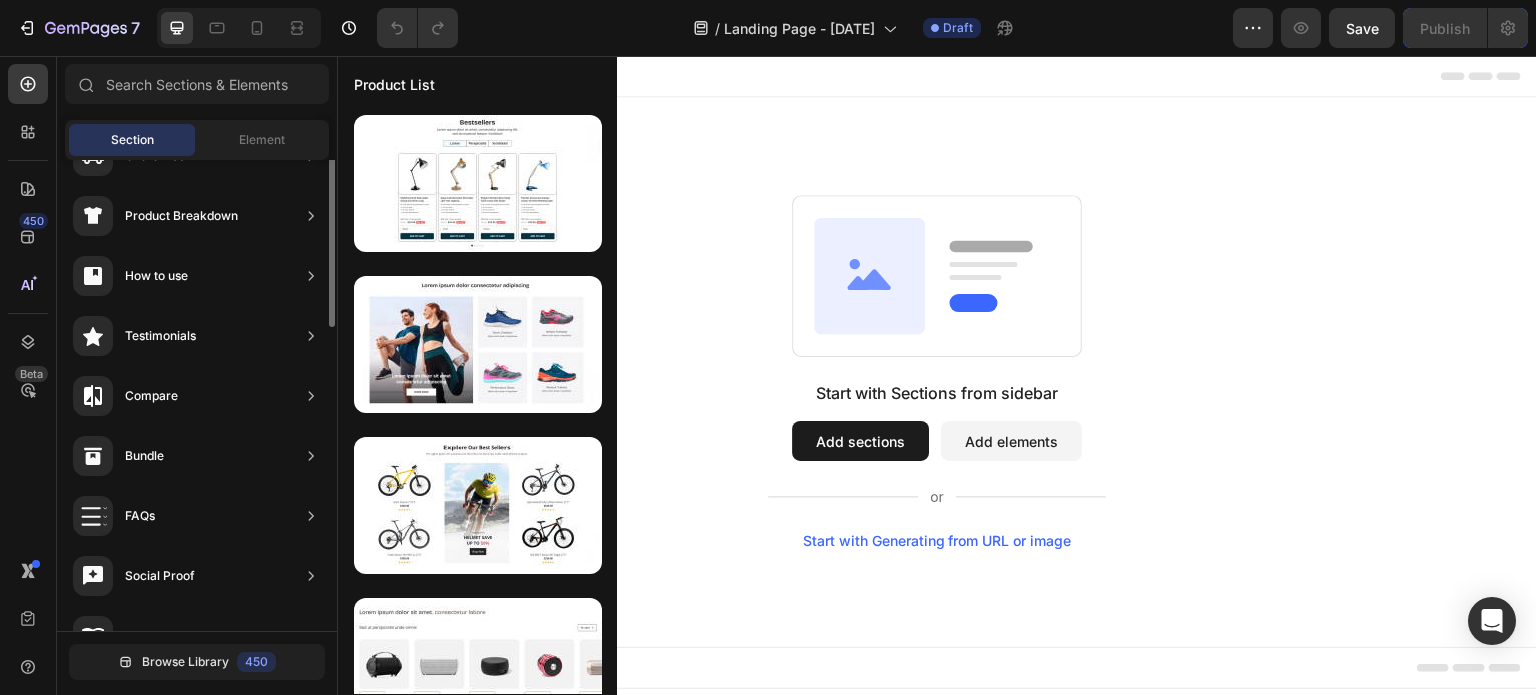 scroll, scrollTop: 0, scrollLeft: 0, axis: both 